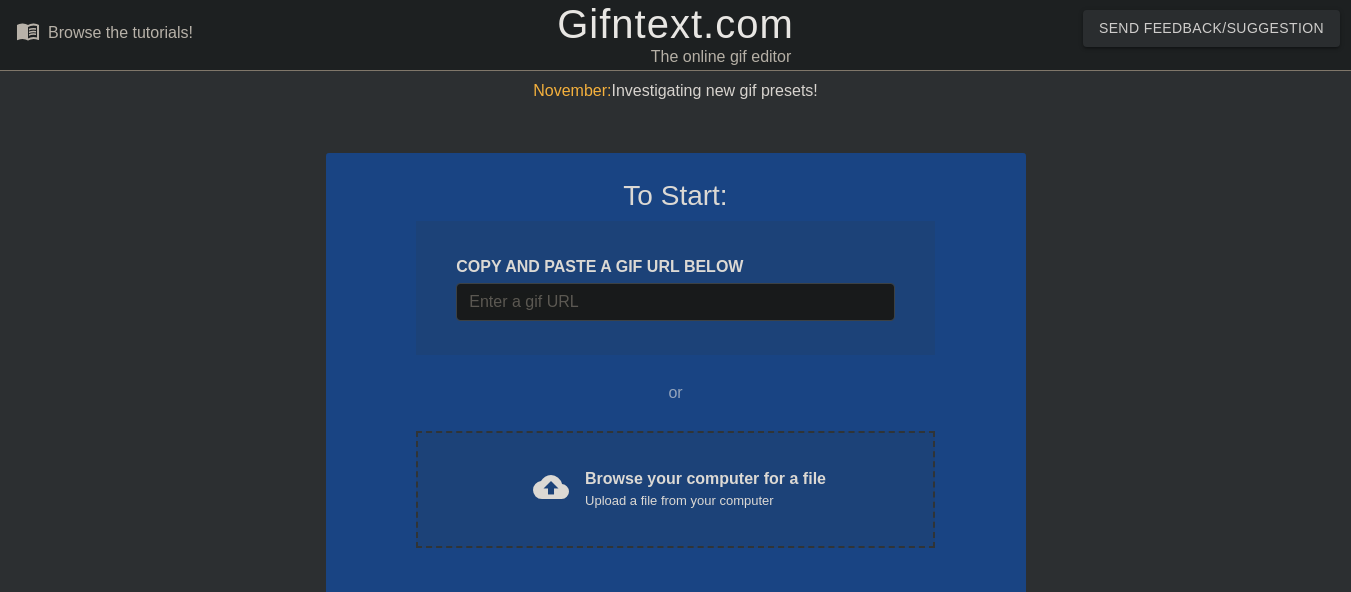 scroll, scrollTop: 0, scrollLeft: 0, axis: both 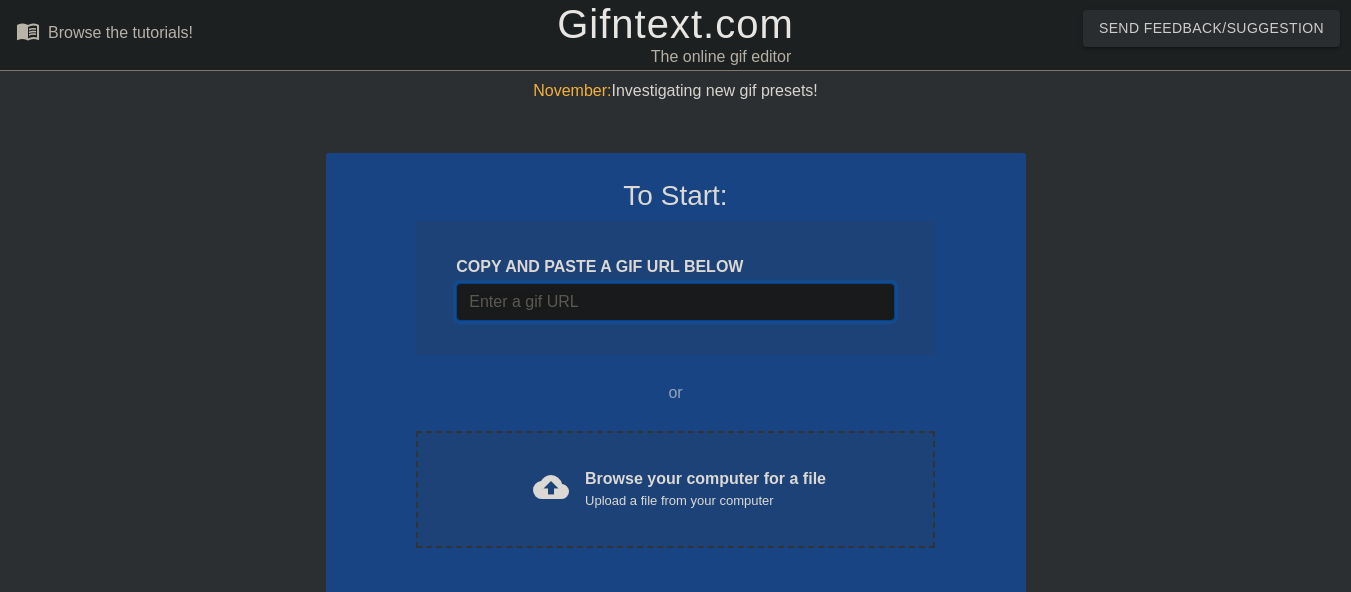 click at bounding box center [675, 302] 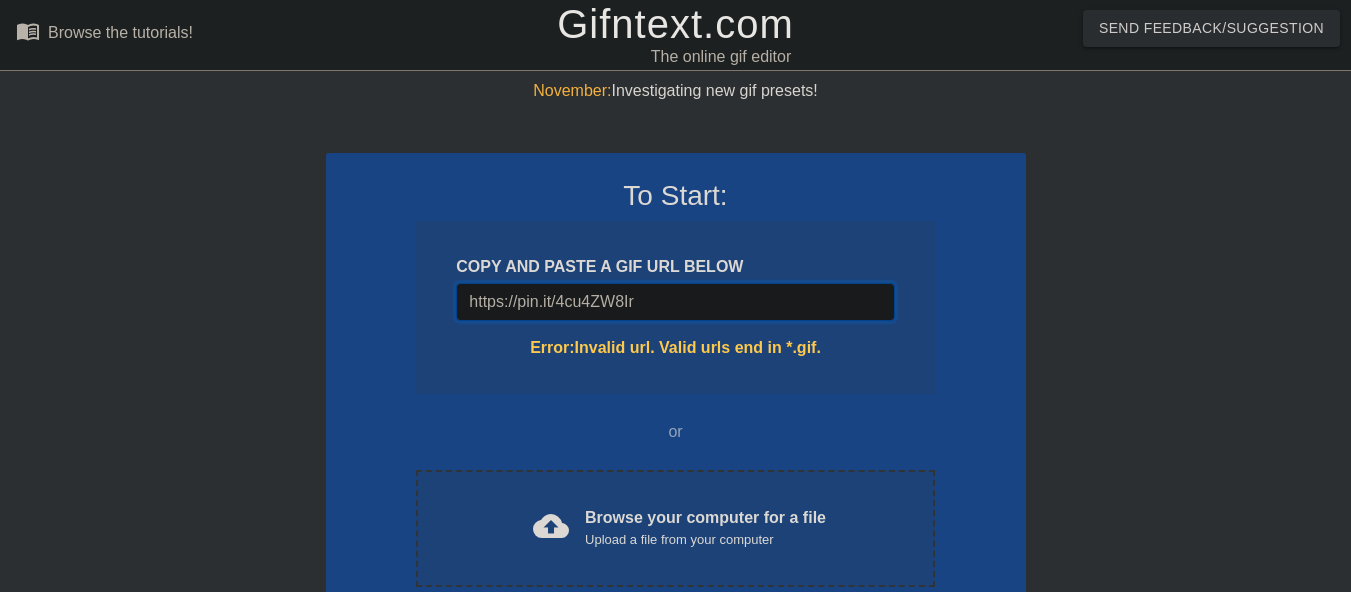 type on "https://pin.it/4cu4ZW8Ir" 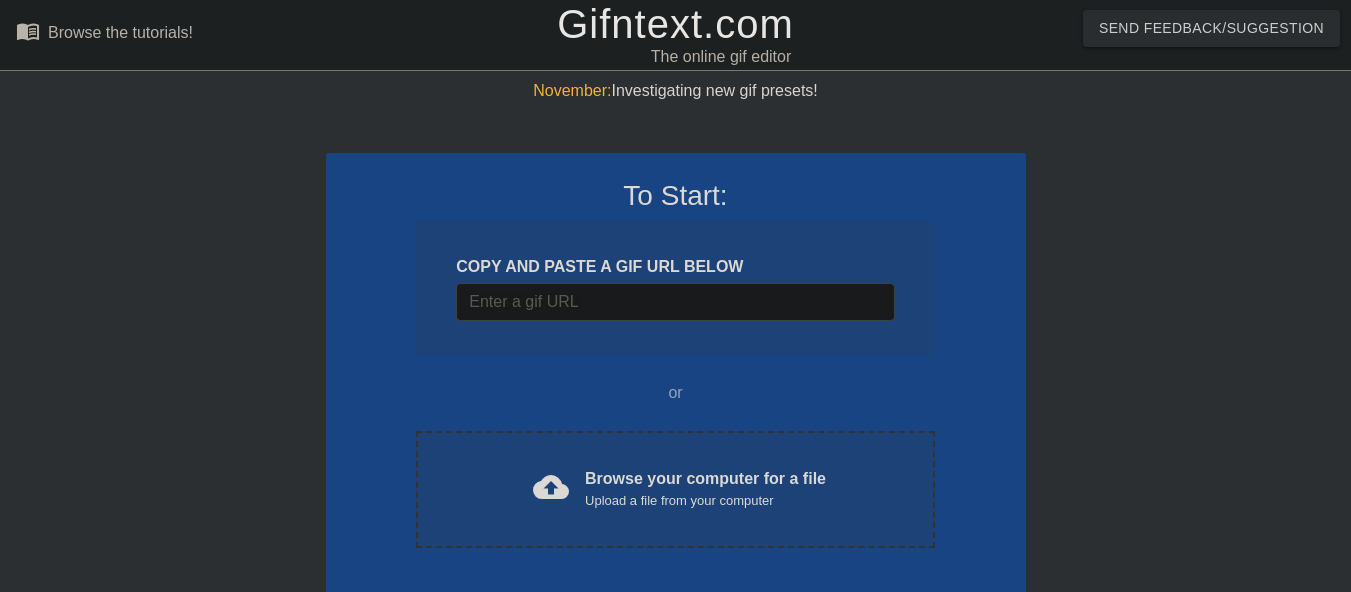 scroll, scrollTop: 0, scrollLeft: 0, axis: both 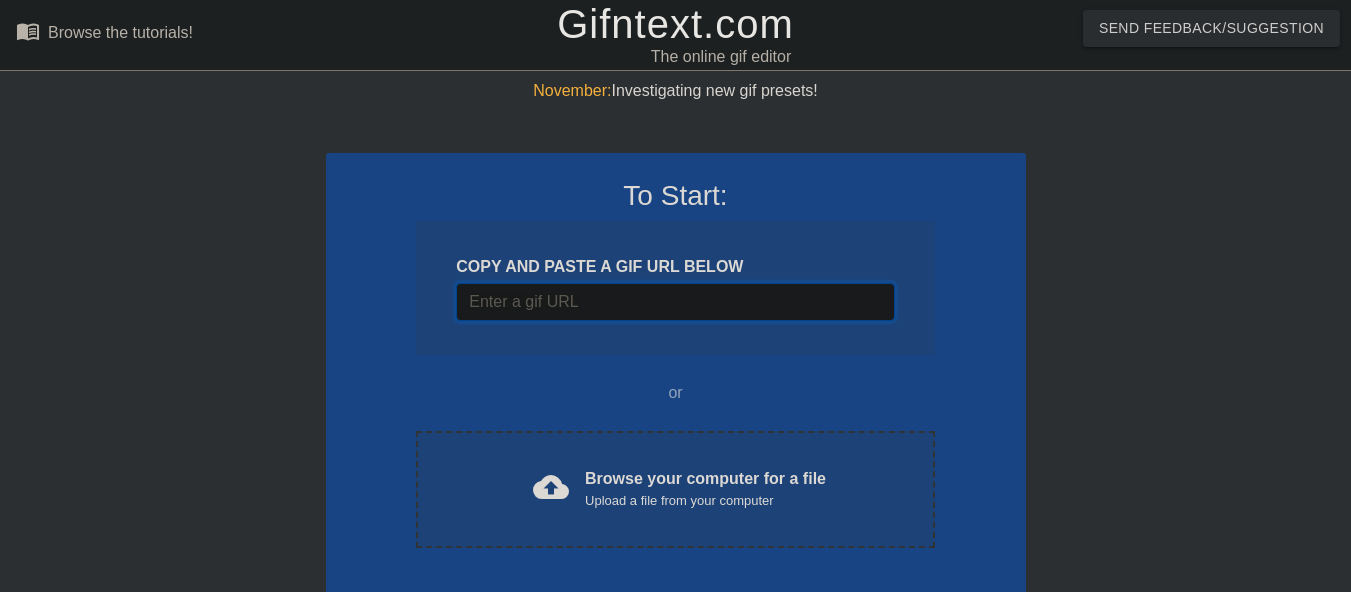 click at bounding box center (675, 302) 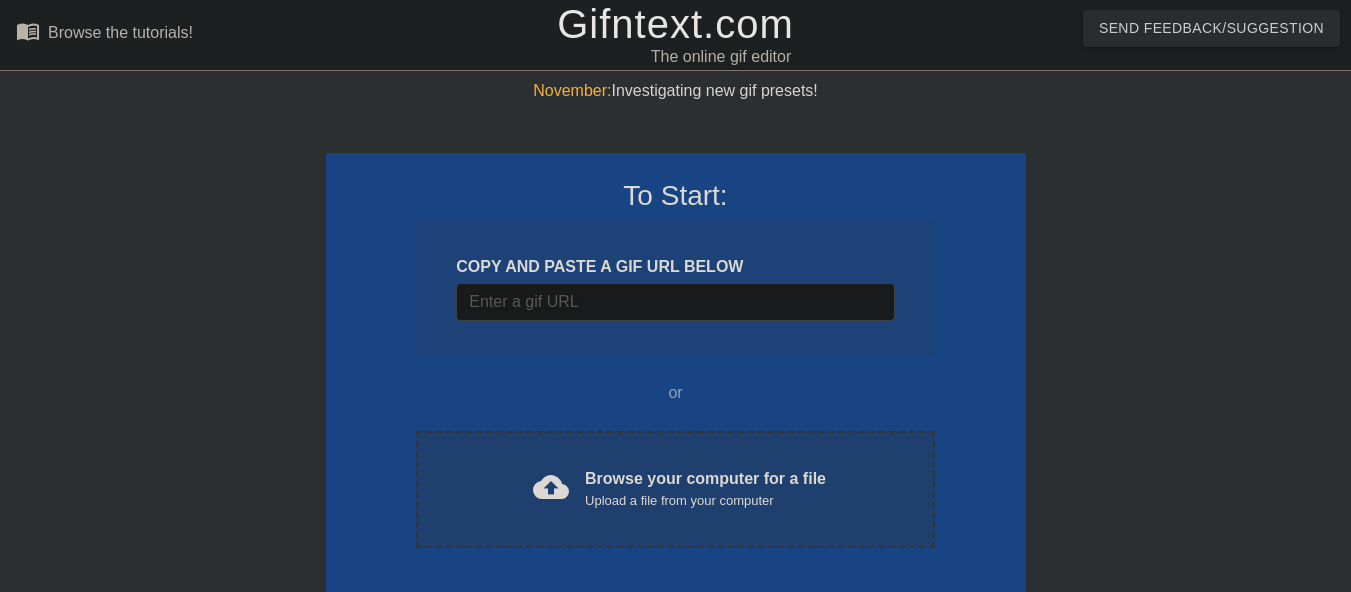 click on "cloud_upload" at bounding box center [551, 487] 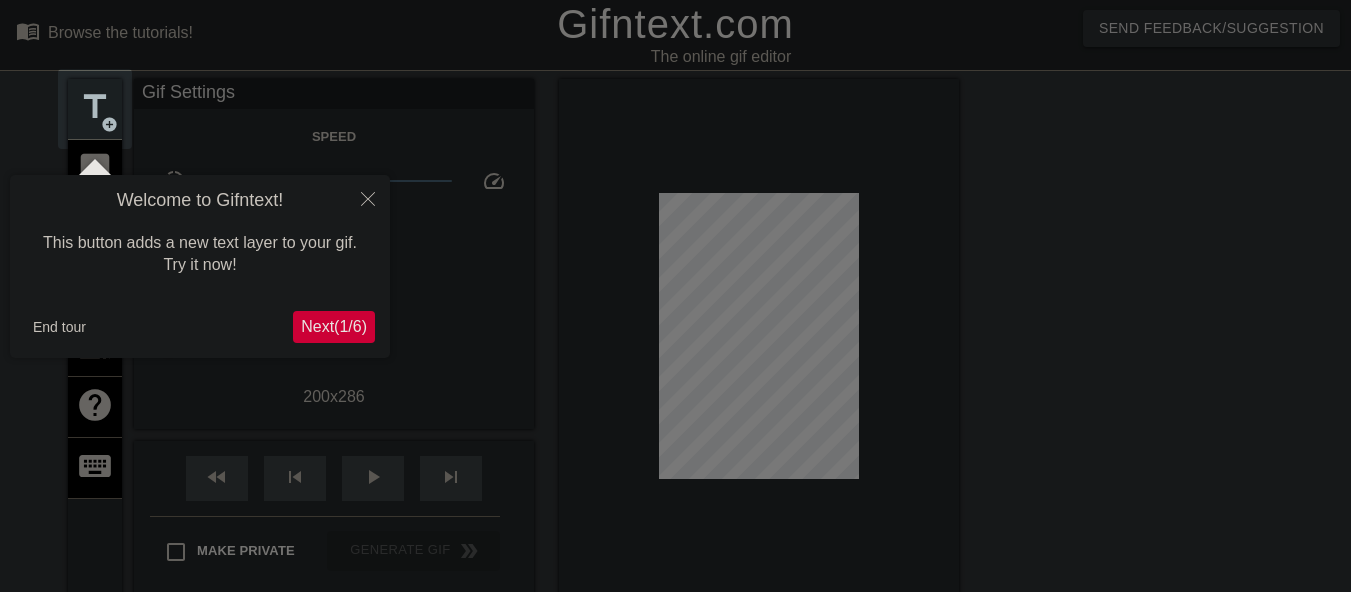 scroll, scrollTop: 49, scrollLeft: 0, axis: vertical 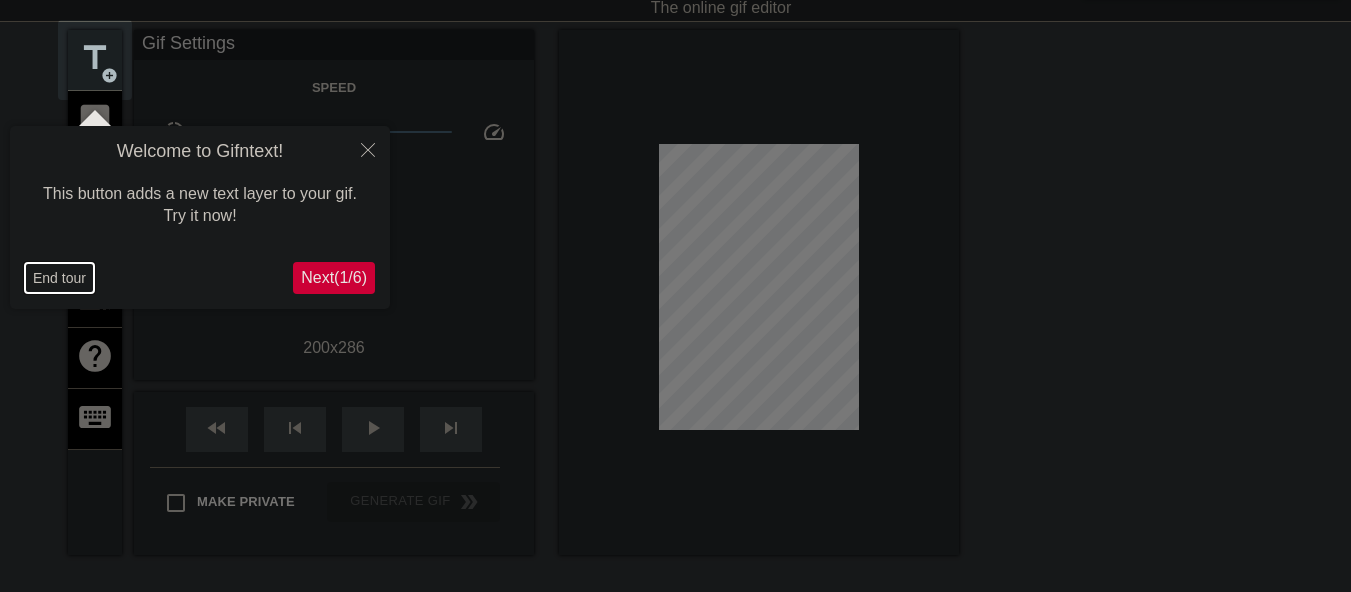 click on "End tour" at bounding box center (59, 278) 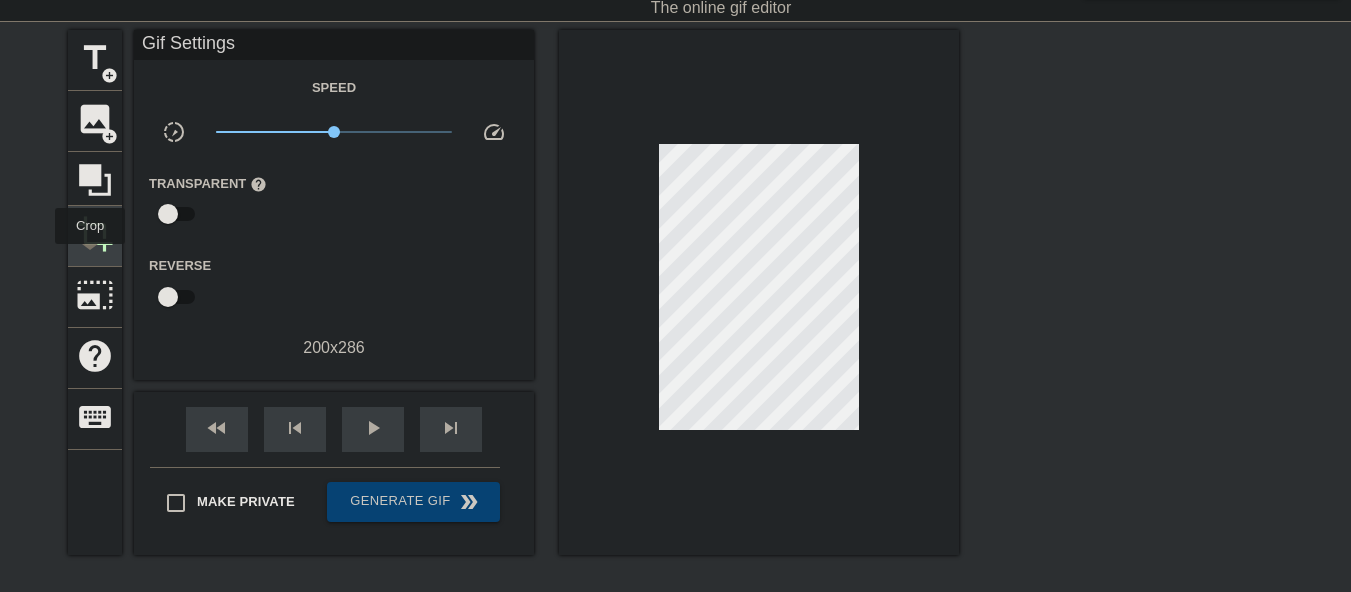 click on "crop" at bounding box center [95, 236] 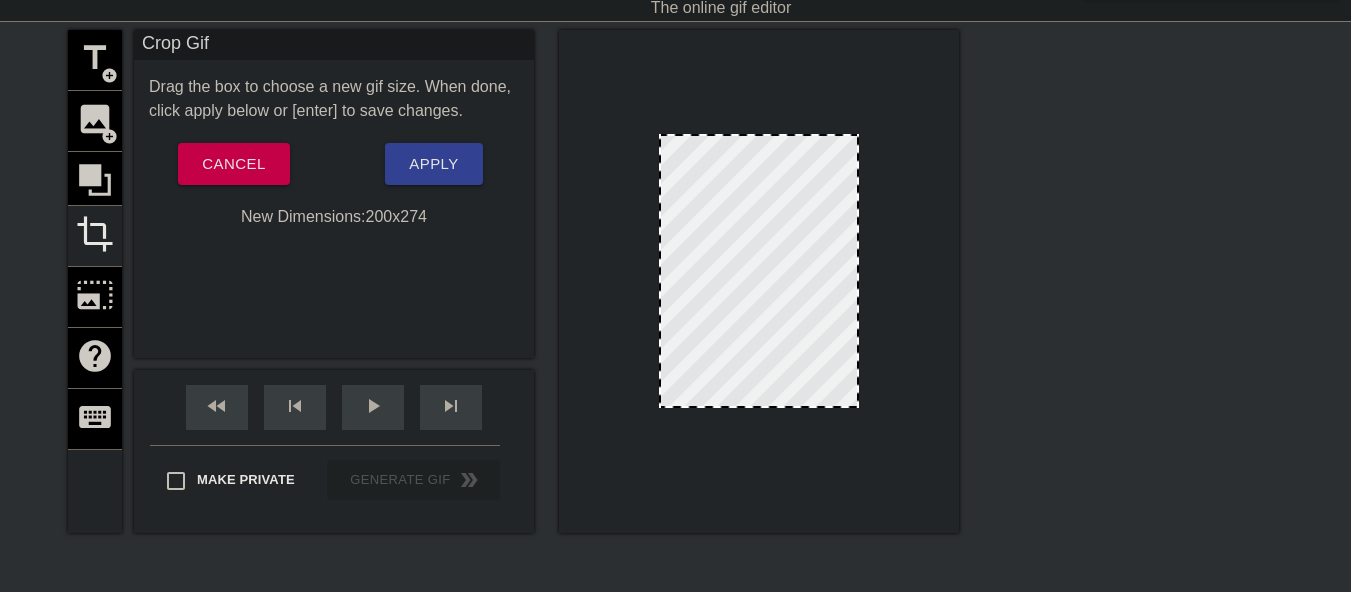 drag, startPoint x: 752, startPoint y: 418, endPoint x: 754, endPoint y: 406, distance: 12.165525 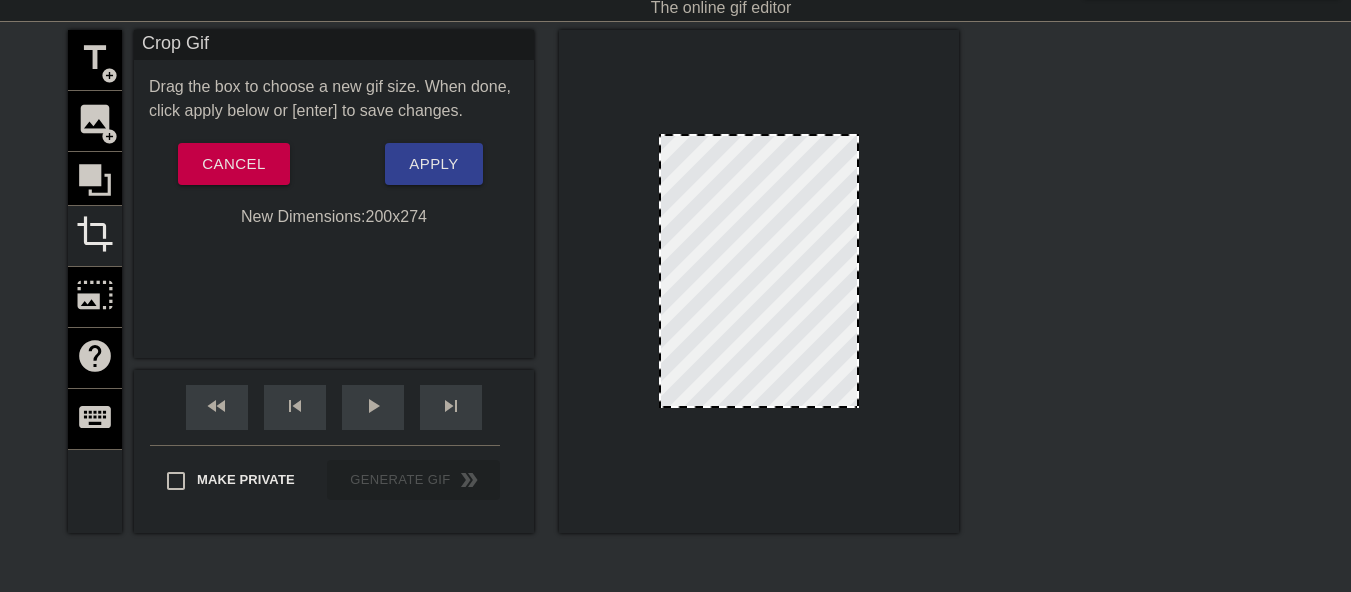 click at bounding box center [759, 406] 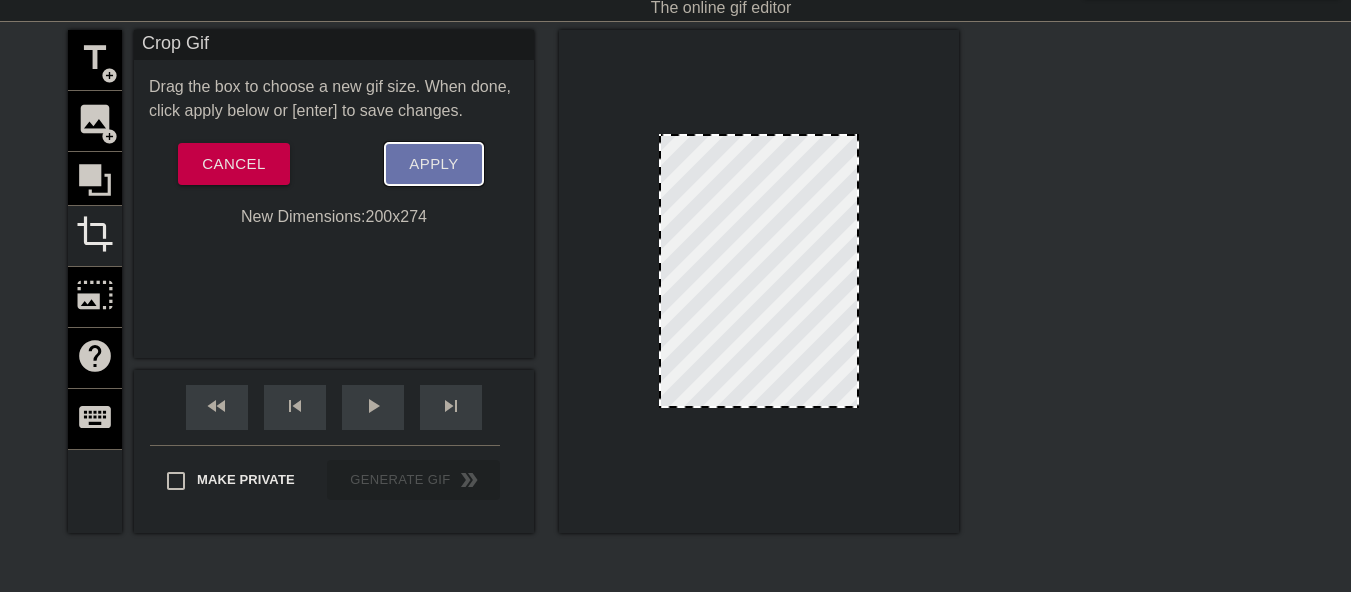 click on "Apply" at bounding box center [433, 164] 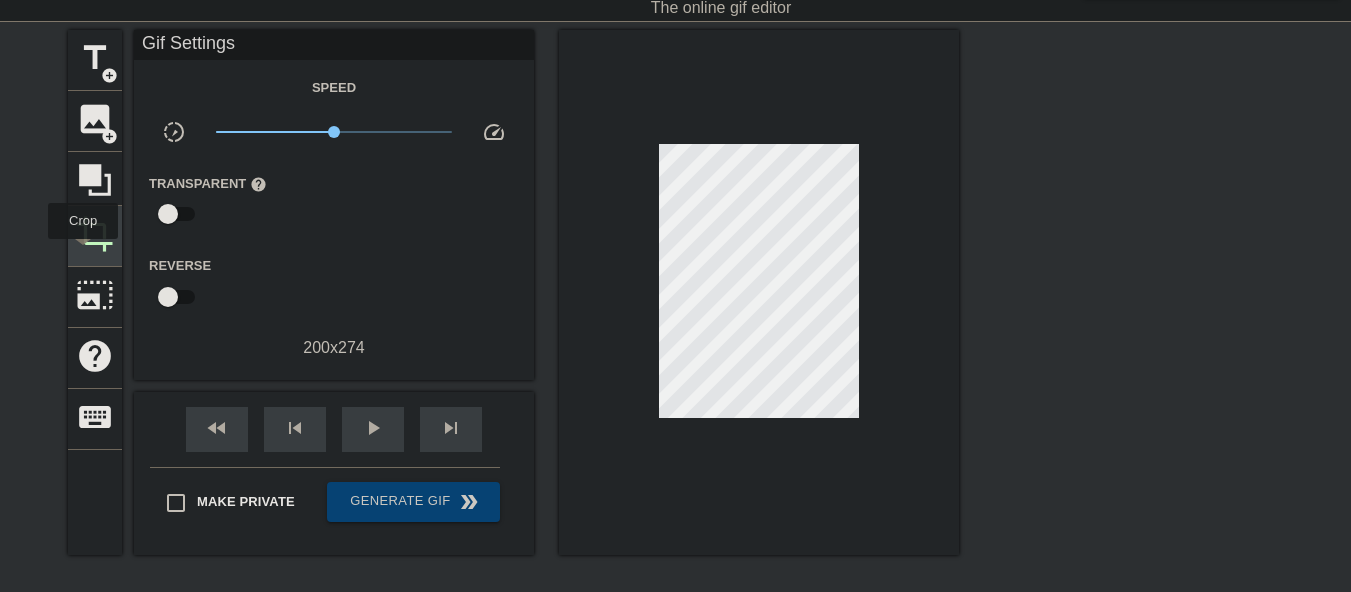 click on "crop" at bounding box center [95, 236] 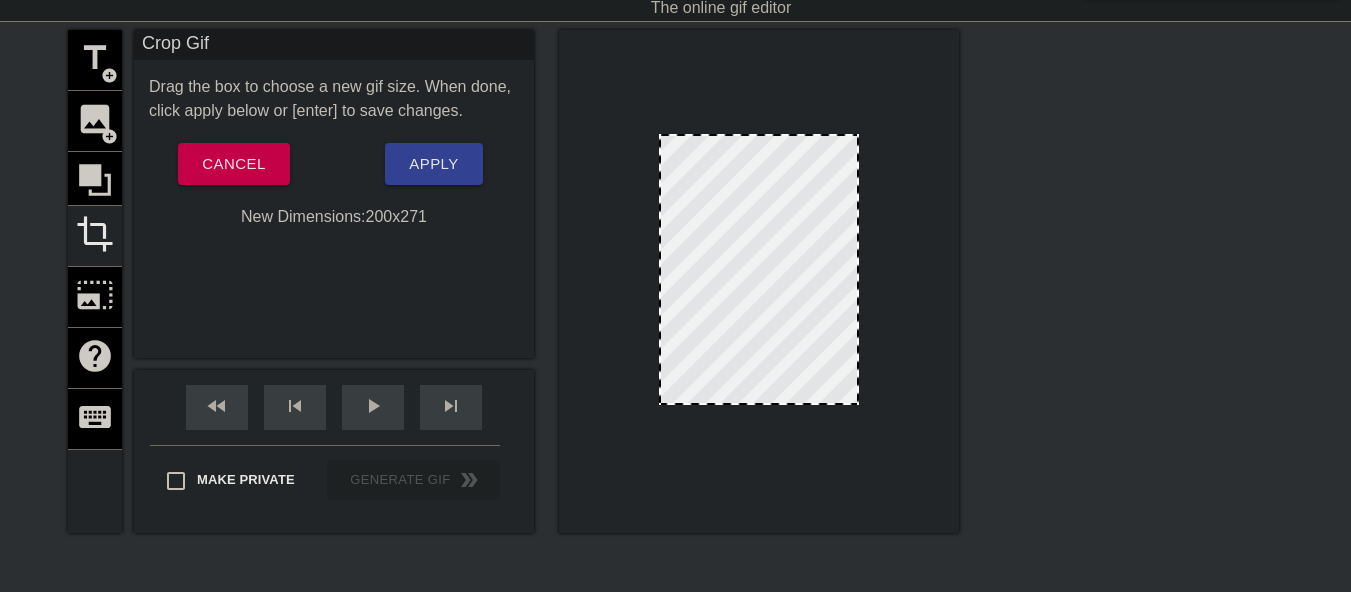 click at bounding box center (759, 403) 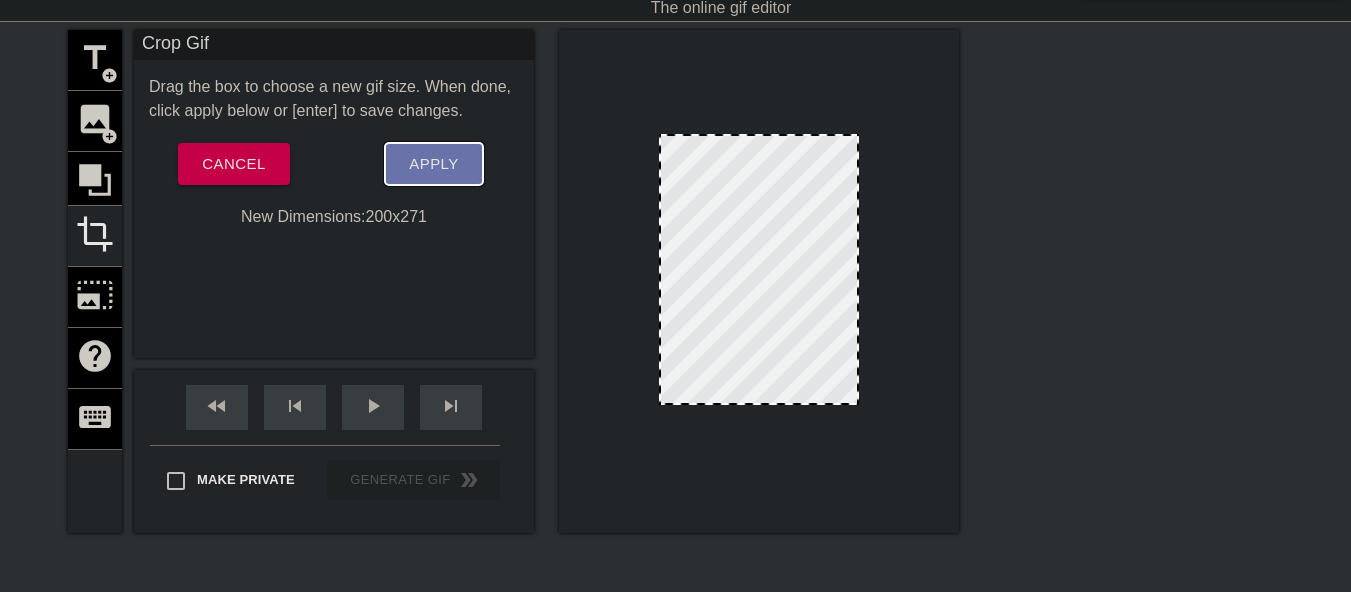 click on "Apply" at bounding box center [433, 164] 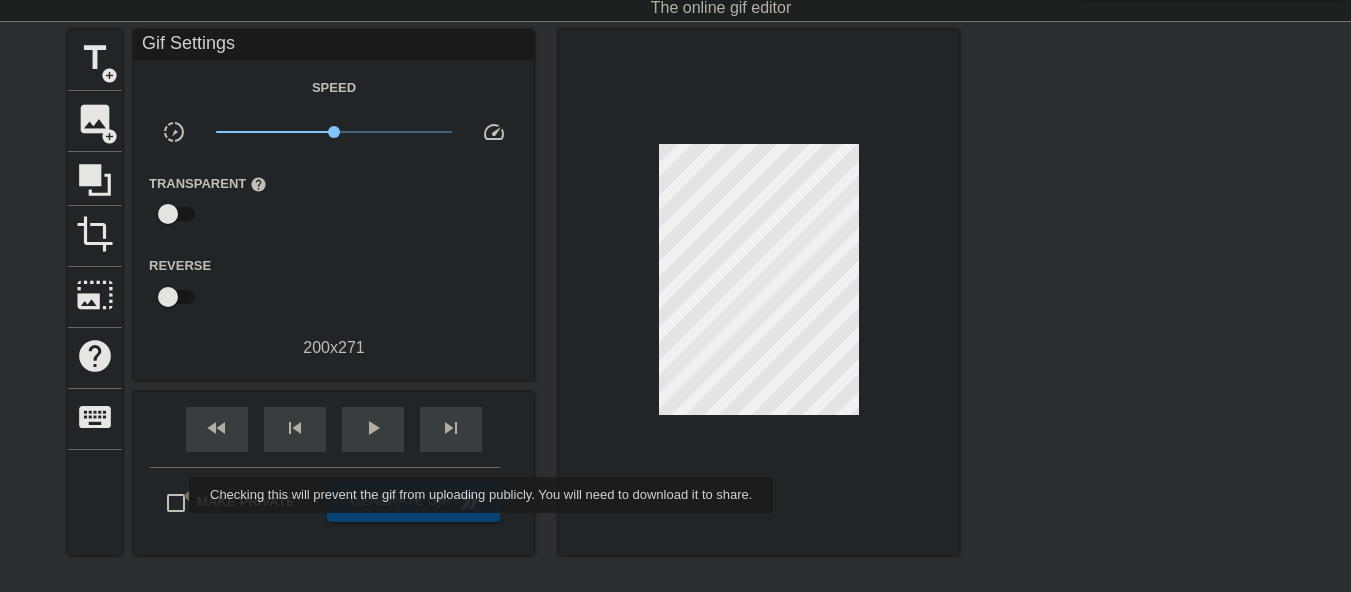 click on "Make Private" at bounding box center [176, 503] 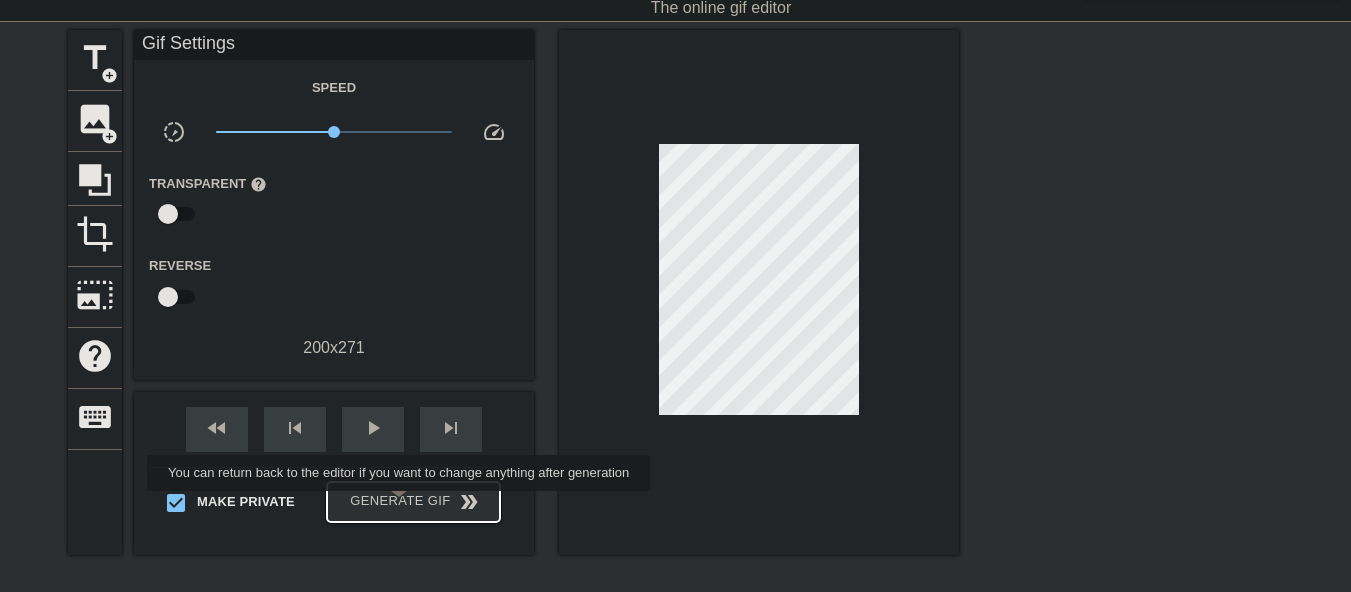 click on "Generate Gif double_arrow" at bounding box center (413, 502) 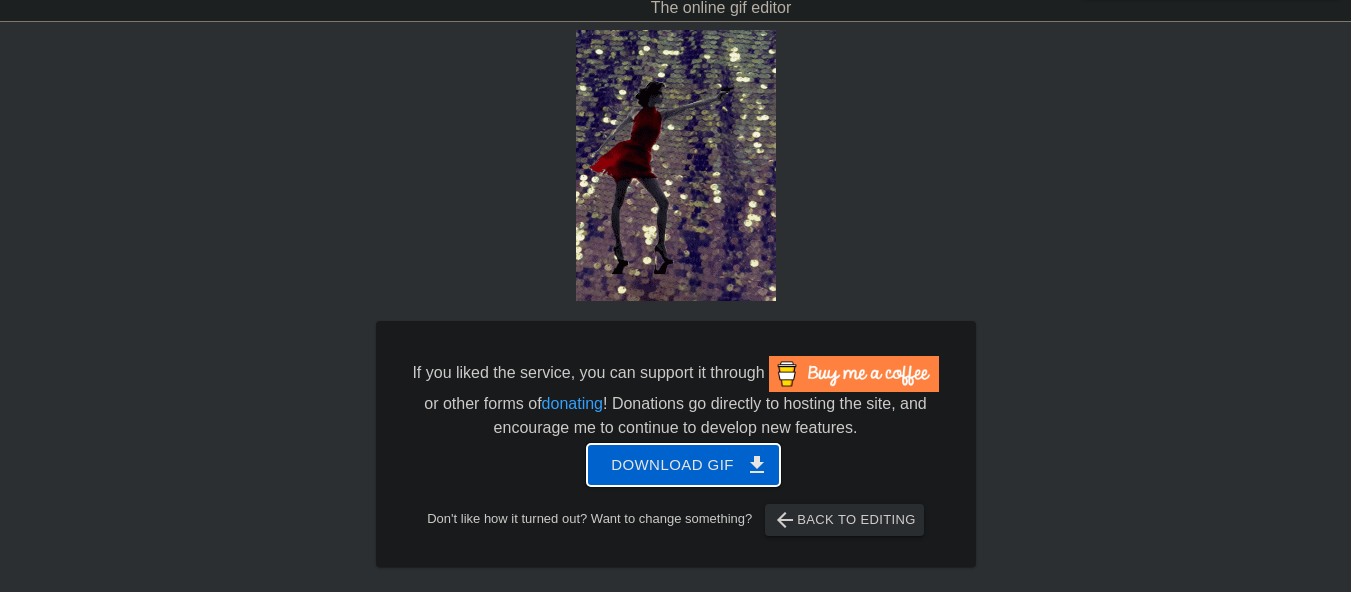 click on "Download gif get_app" at bounding box center (683, 465) 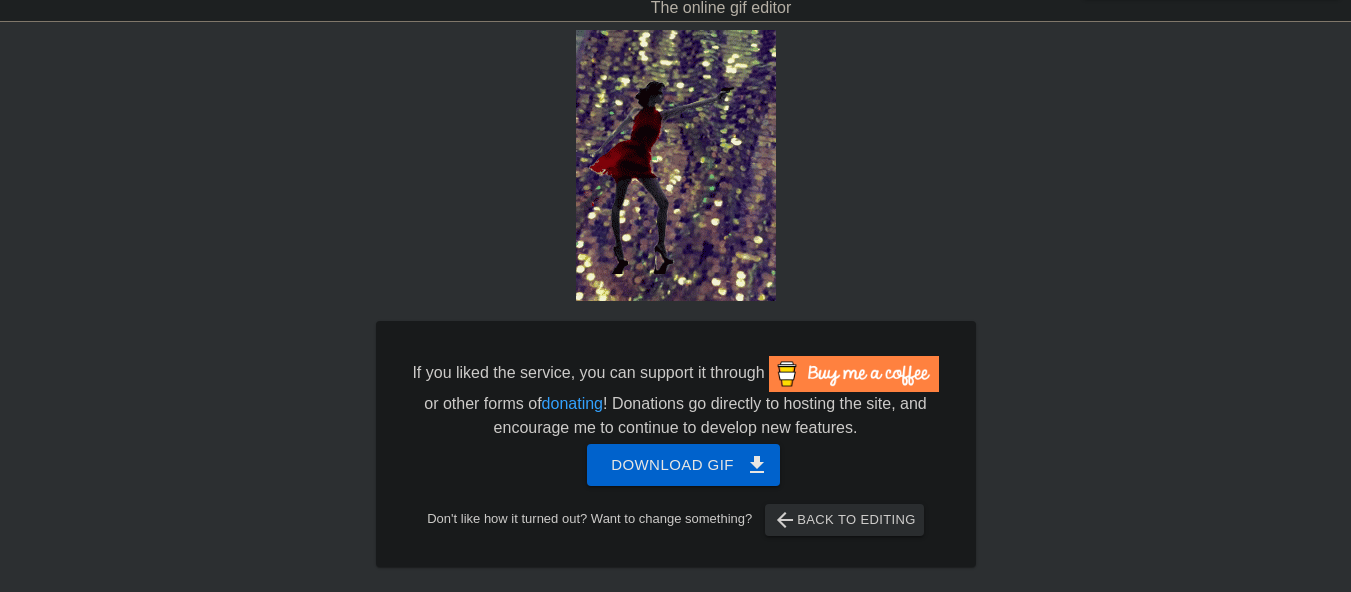 click on "If you liked the service, you can support it through  or other forms of  donating ! Donations go directly to hosting the site, and encourage me to continue to develop new features. Download gif get_app Don't like how it turned out? Want to change something? arrow_back Back to Editing" at bounding box center [676, 298] 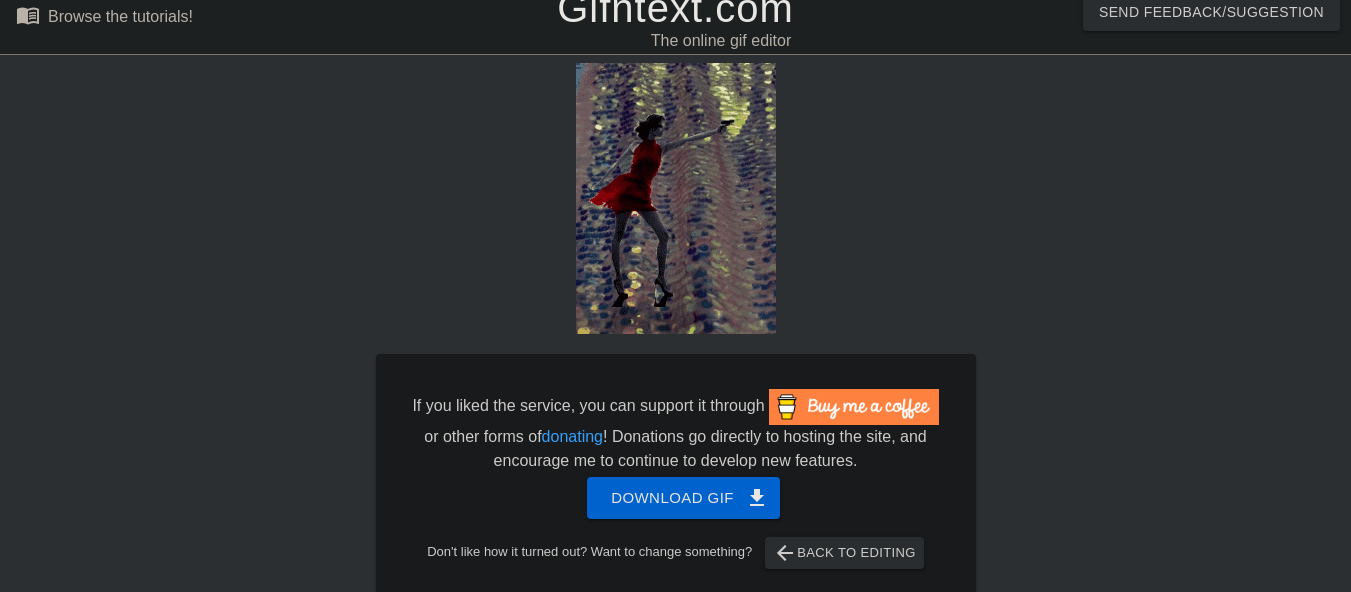 scroll, scrollTop: 0, scrollLeft: 0, axis: both 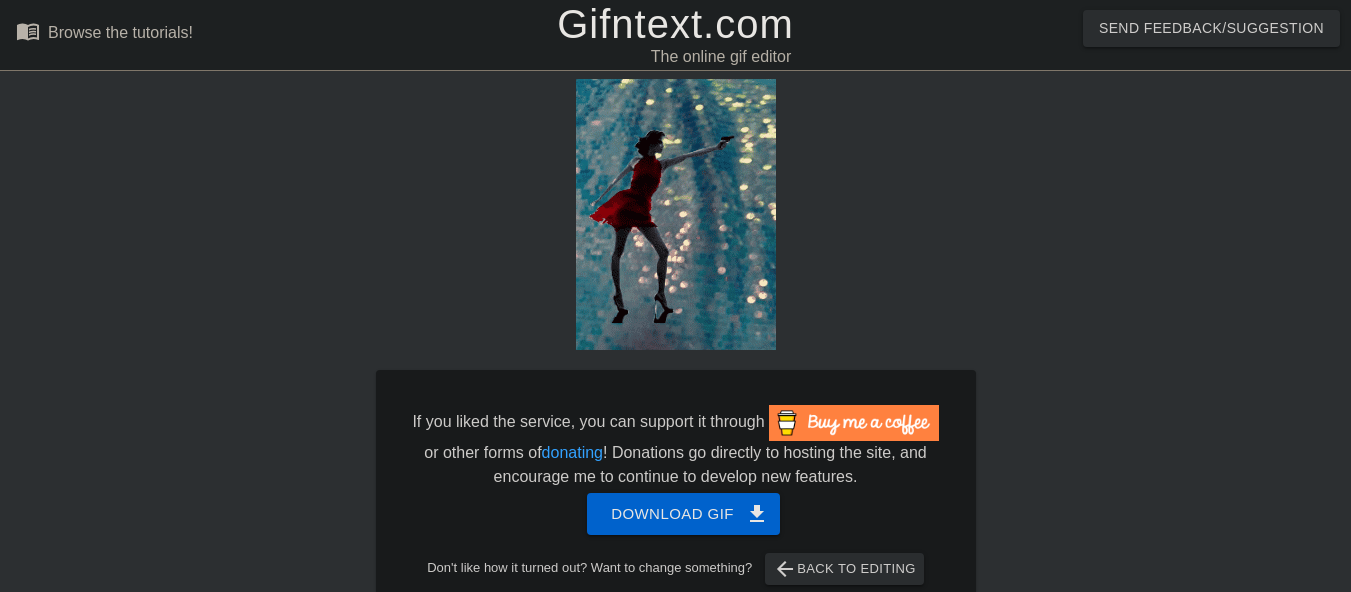 click on "Gifntext.com" at bounding box center [675, 24] 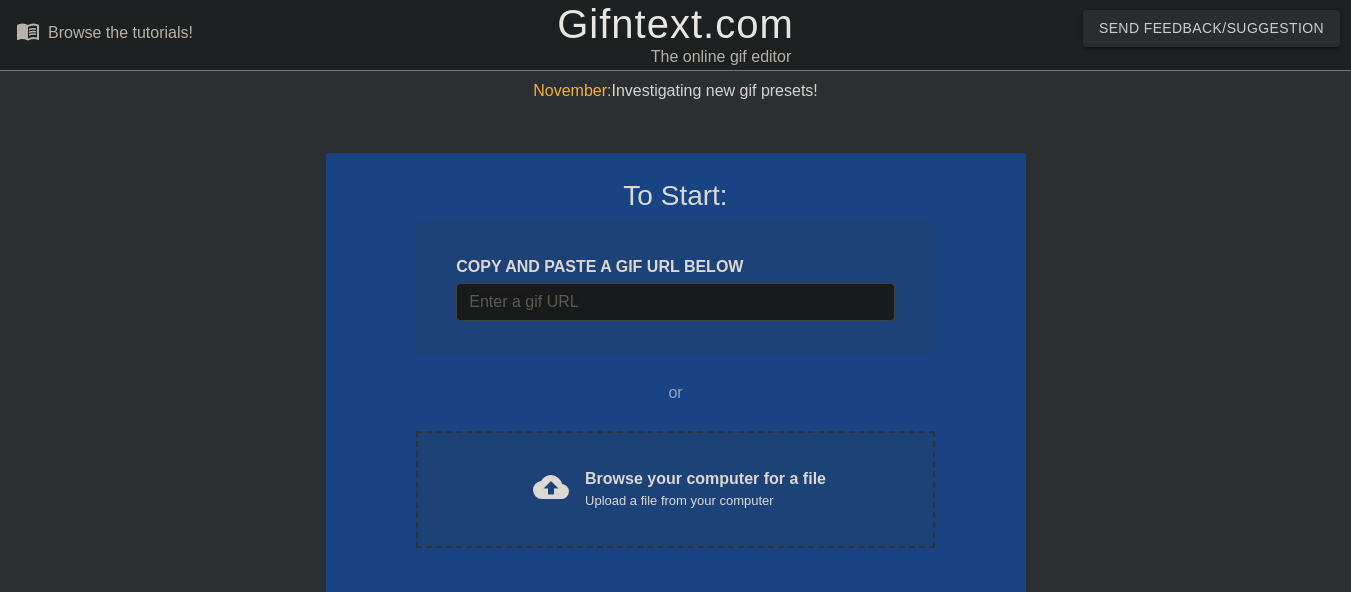 scroll, scrollTop: 0, scrollLeft: 0, axis: both 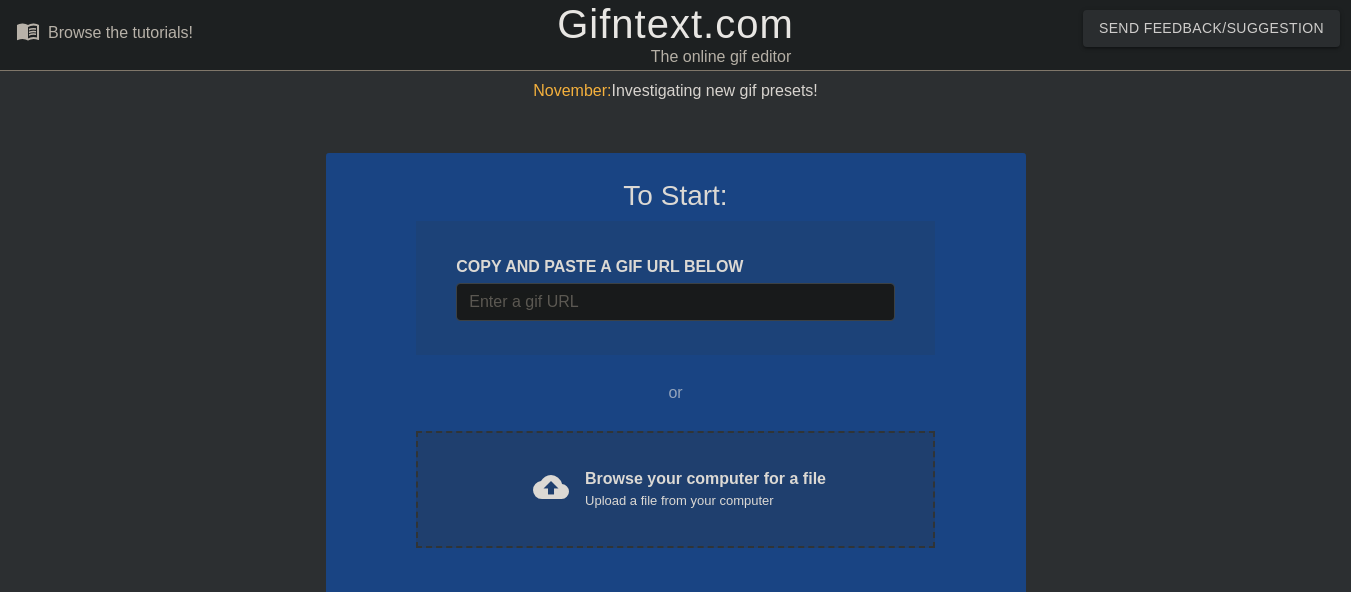 click on "cloud_upload Browse your computer for a file Upload a file from your computer Choose files" at bounding box center (675, 489) 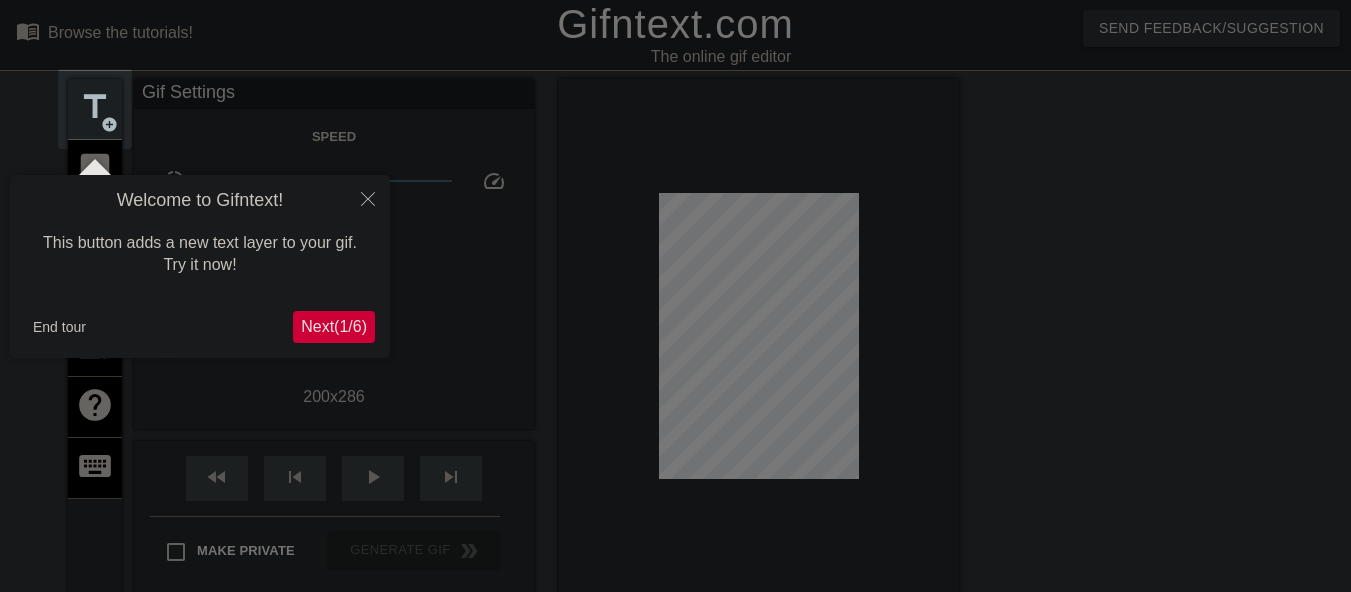 scroll, scrollTop: 49, scrollLeft: 0, axis: vertical 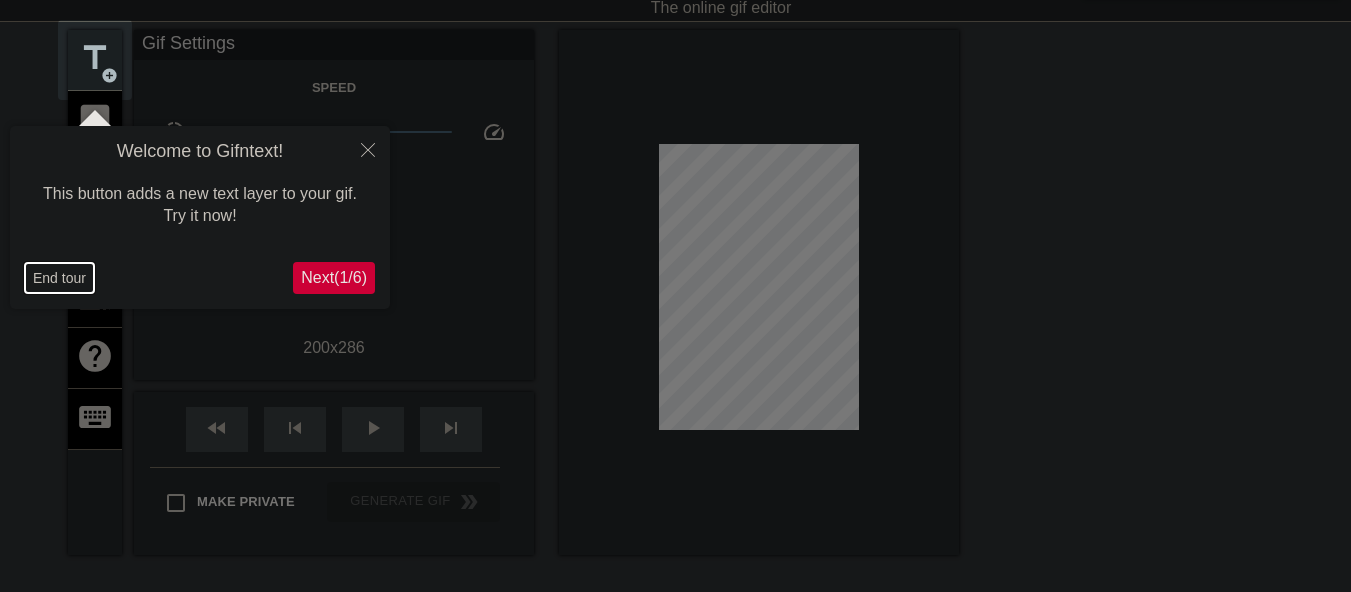 click on "End tour" at bounding box center (59, 278) 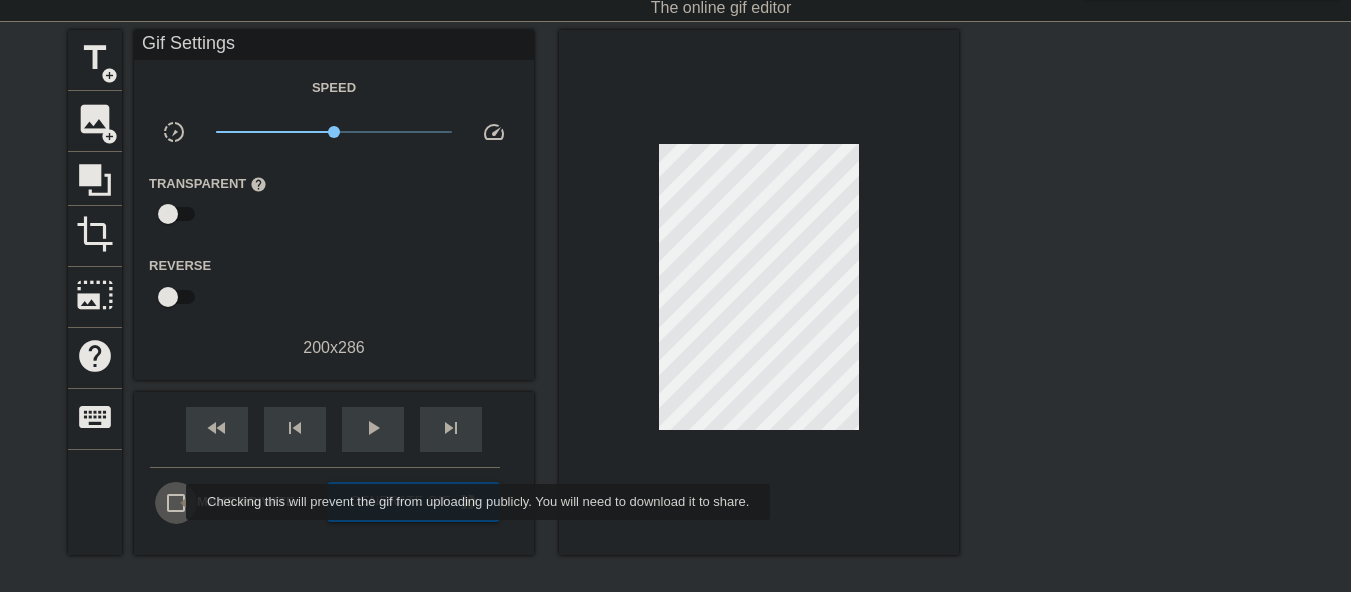 click on "Make Private" at bounding box center [176, 503] 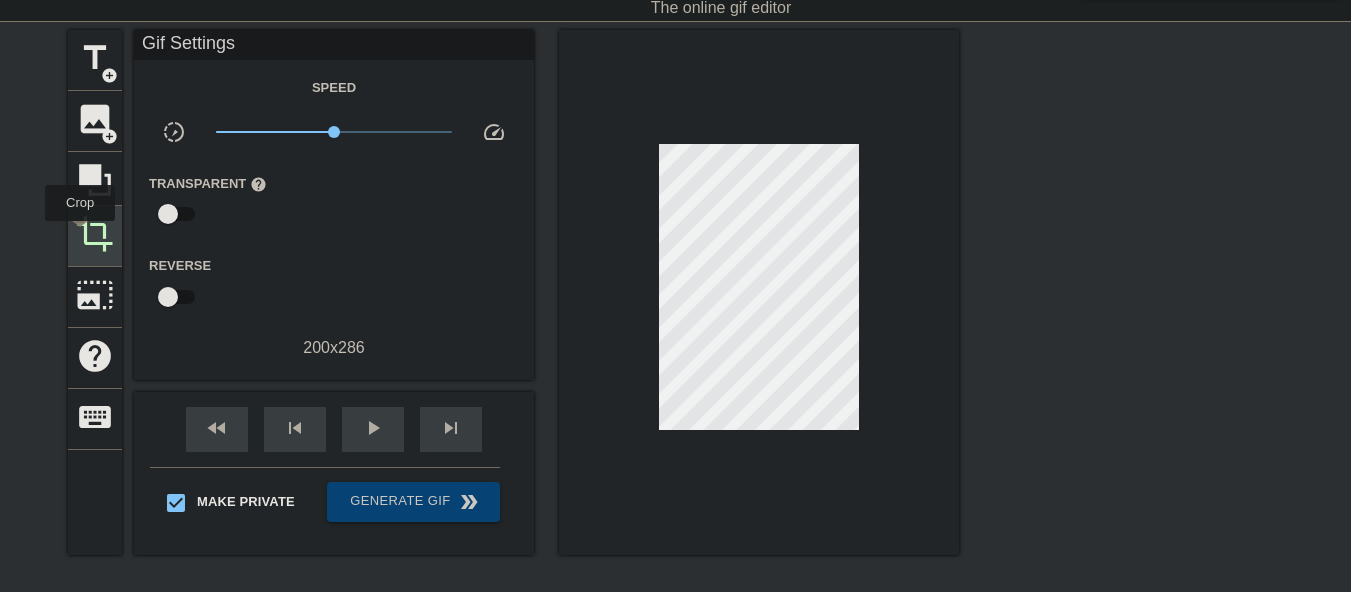 click on "crop" at bounding box center (95, 234) 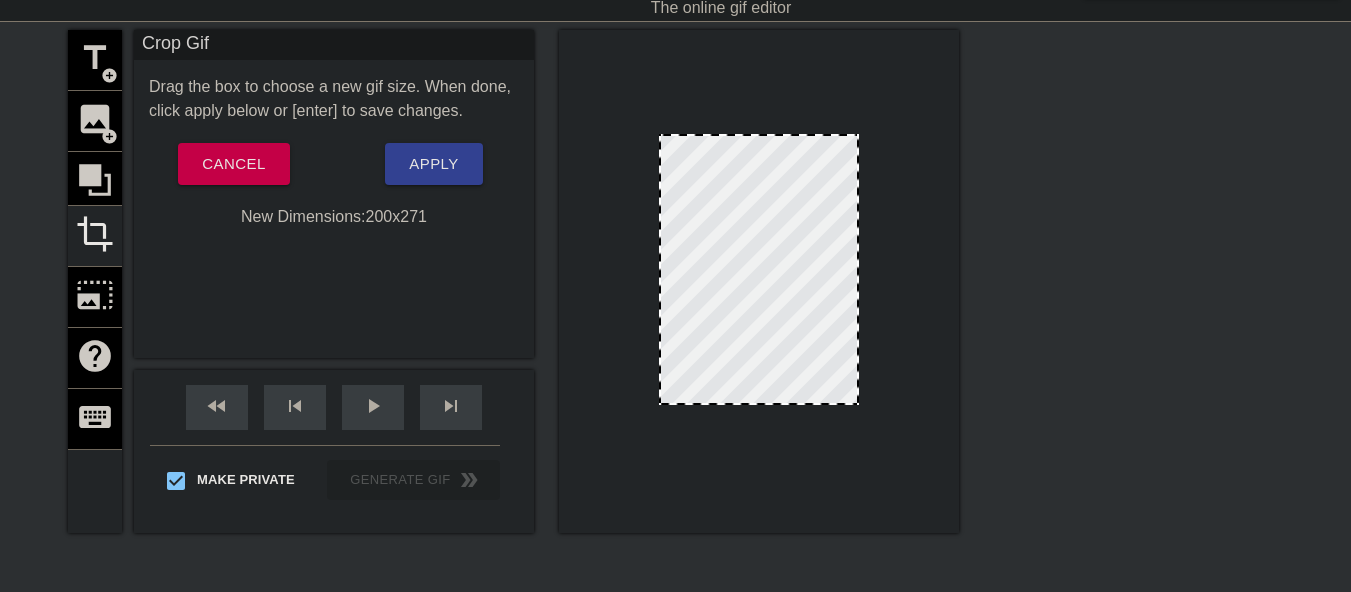 drag, startPoint x: 798, startPoint y: 417, endPoint x: 800, endPoint y: 402, distance: 15.132746 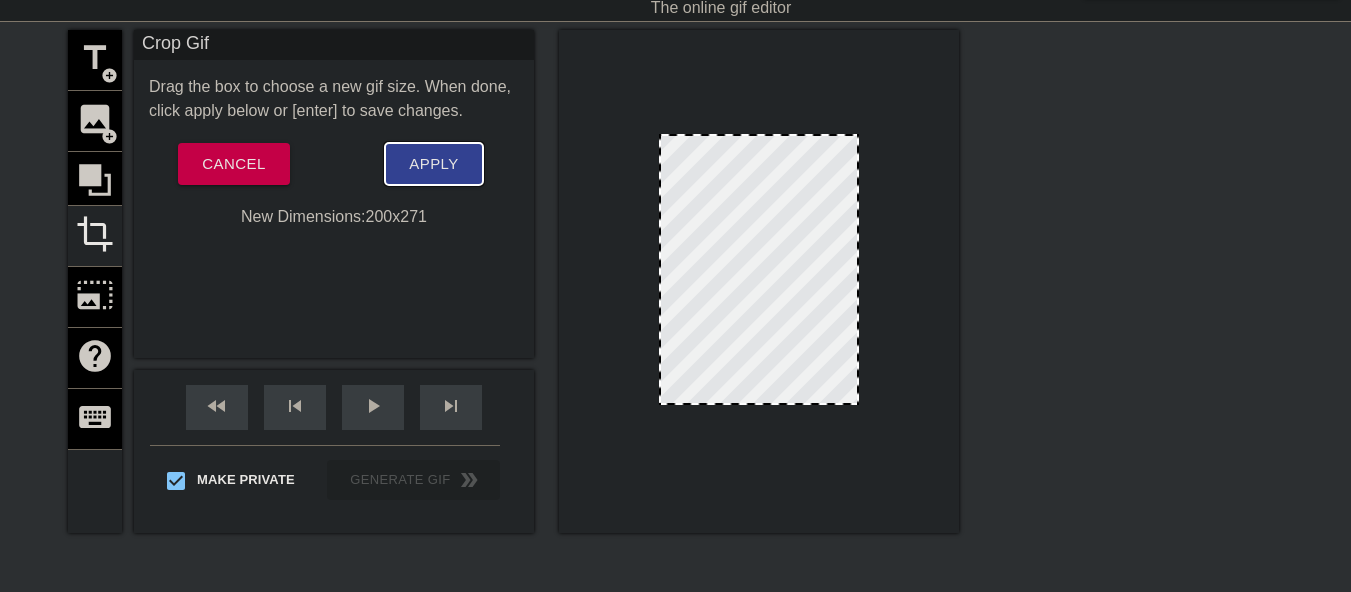 click on "Apply" at bounding box center [433, 164] 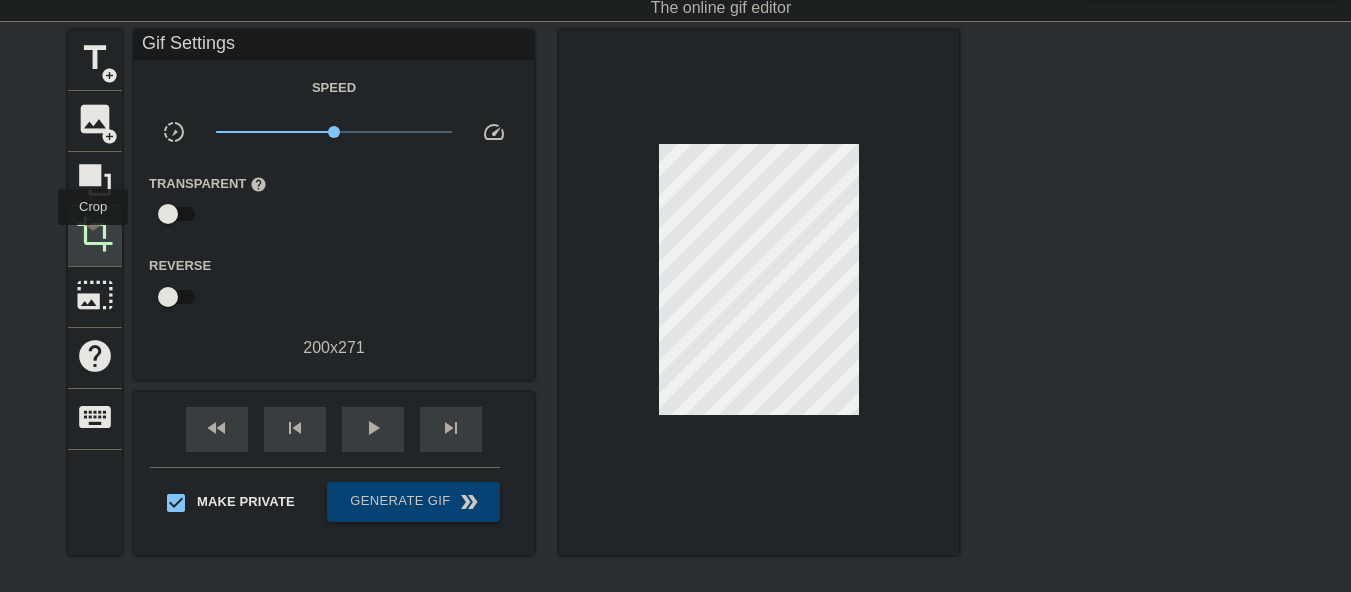 click on "crop" at bounding box center (95, 234) 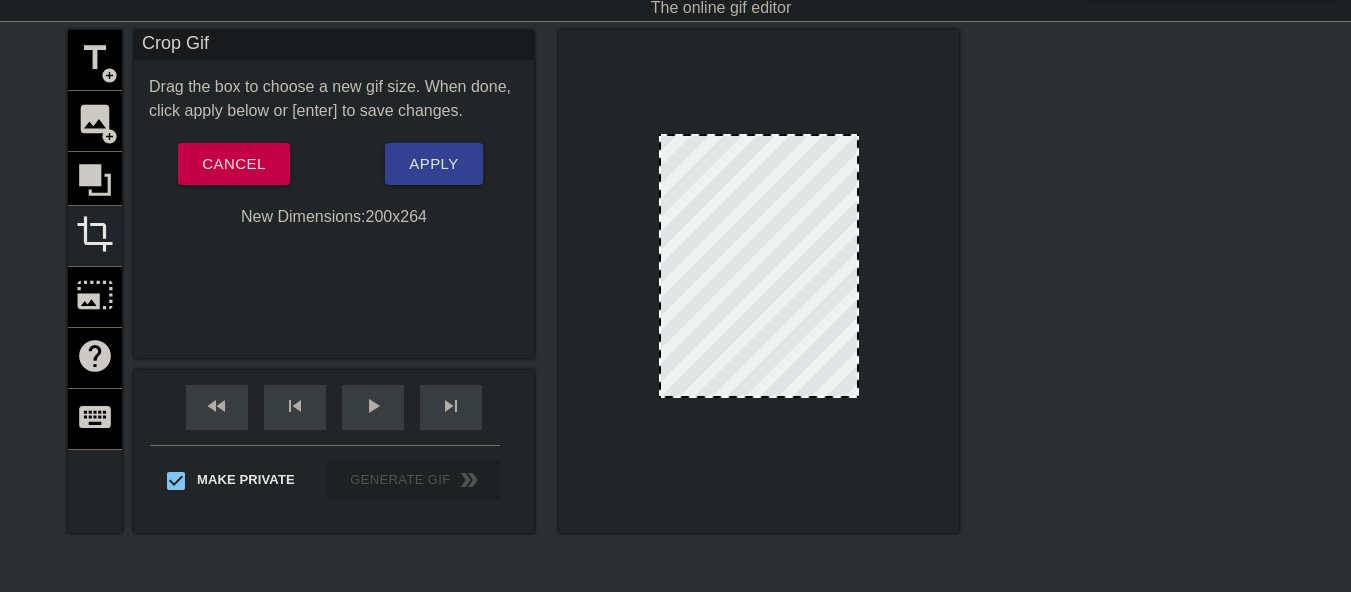 click at bounding box center [759, 396] 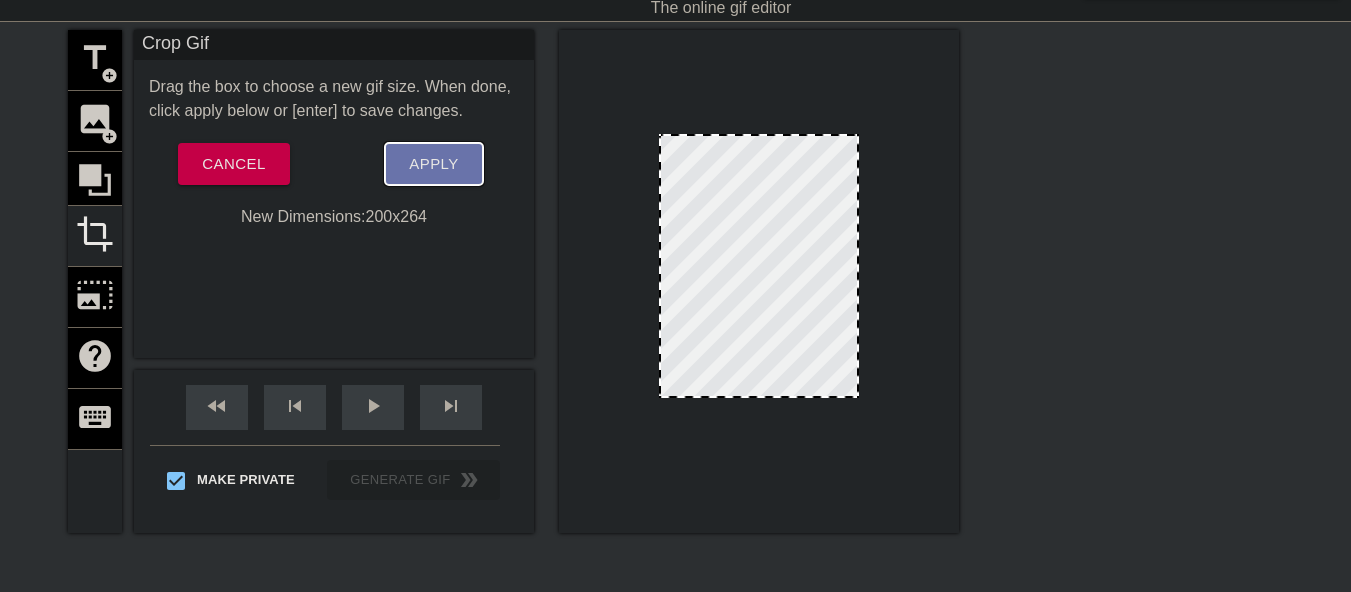 click on "Apply" at bounding box center [433, 164] 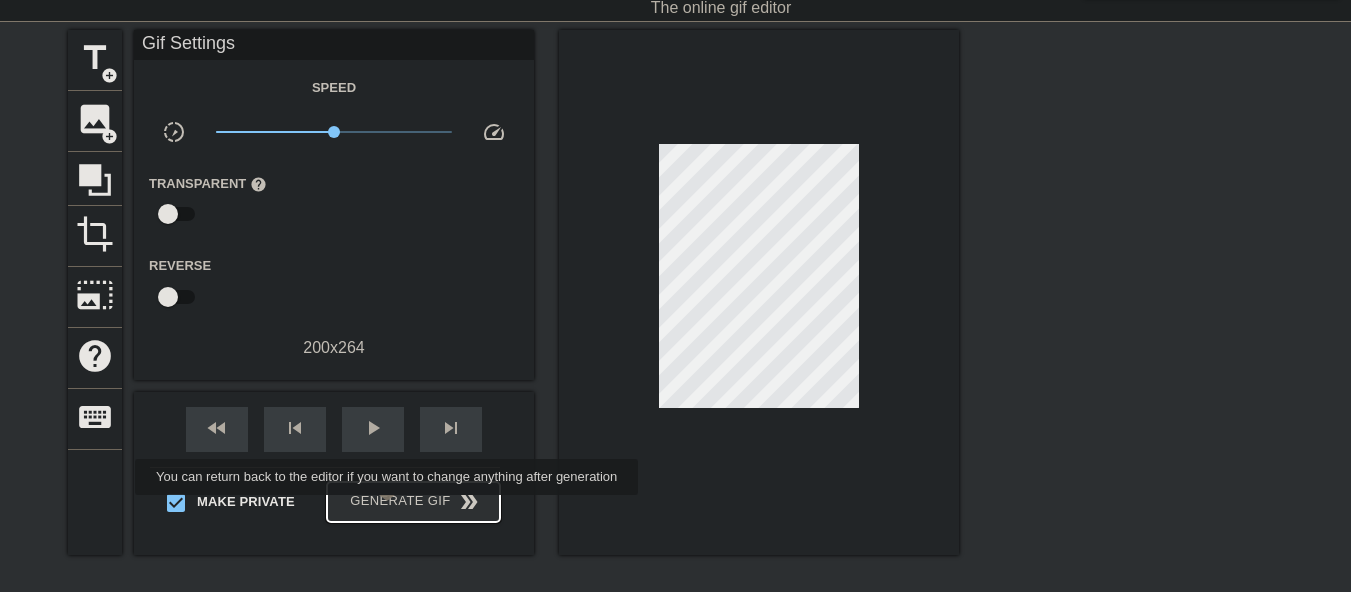 click on "Generate Gif double_arrow" at bounding box center (413, 502) 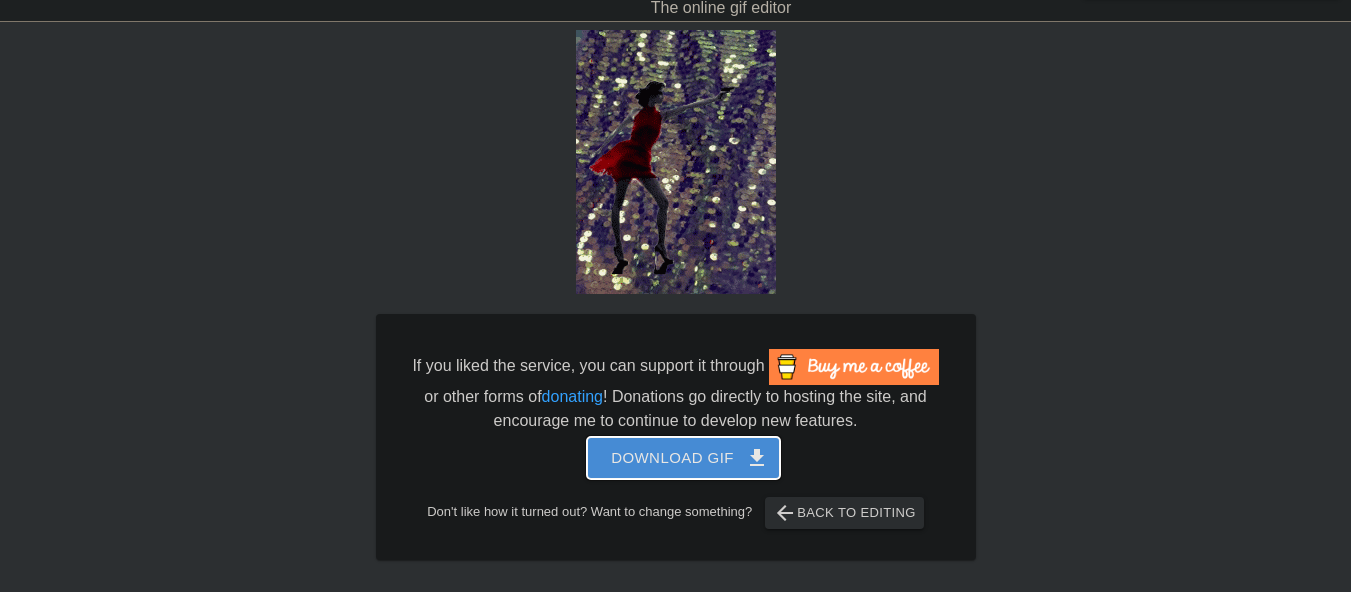 click on "Download gif get_app" at bounding box center (683, 458) 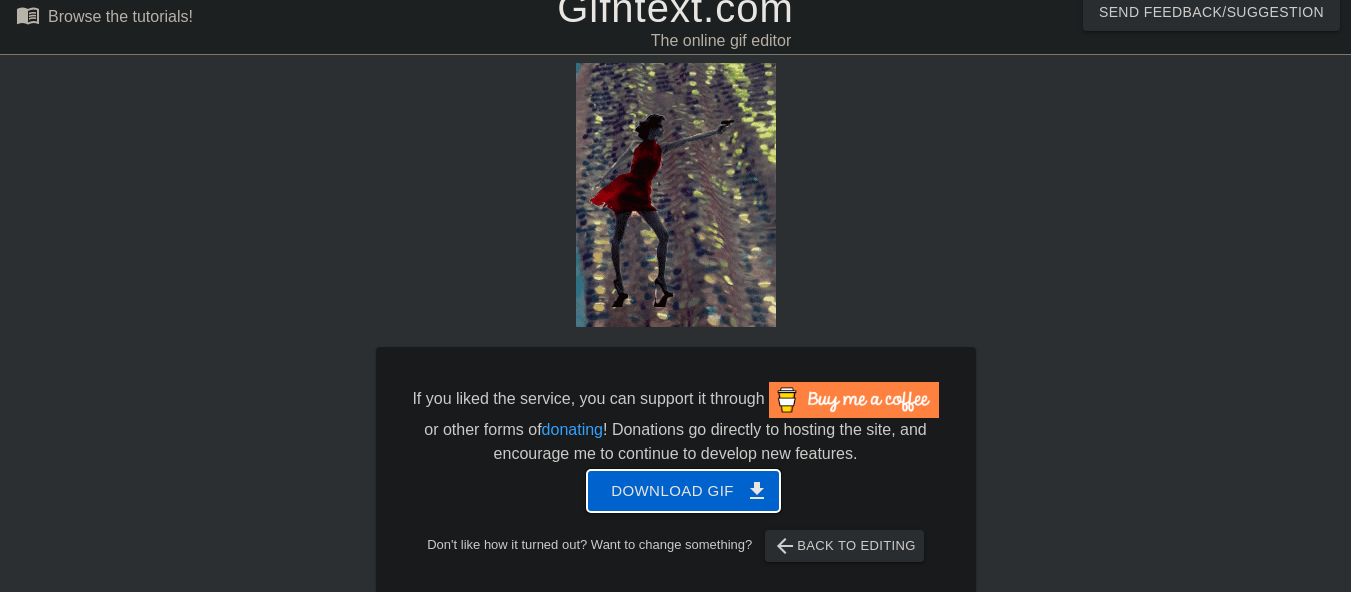scroll, scrollTop: 0, scrollLeft: 0, axis: both 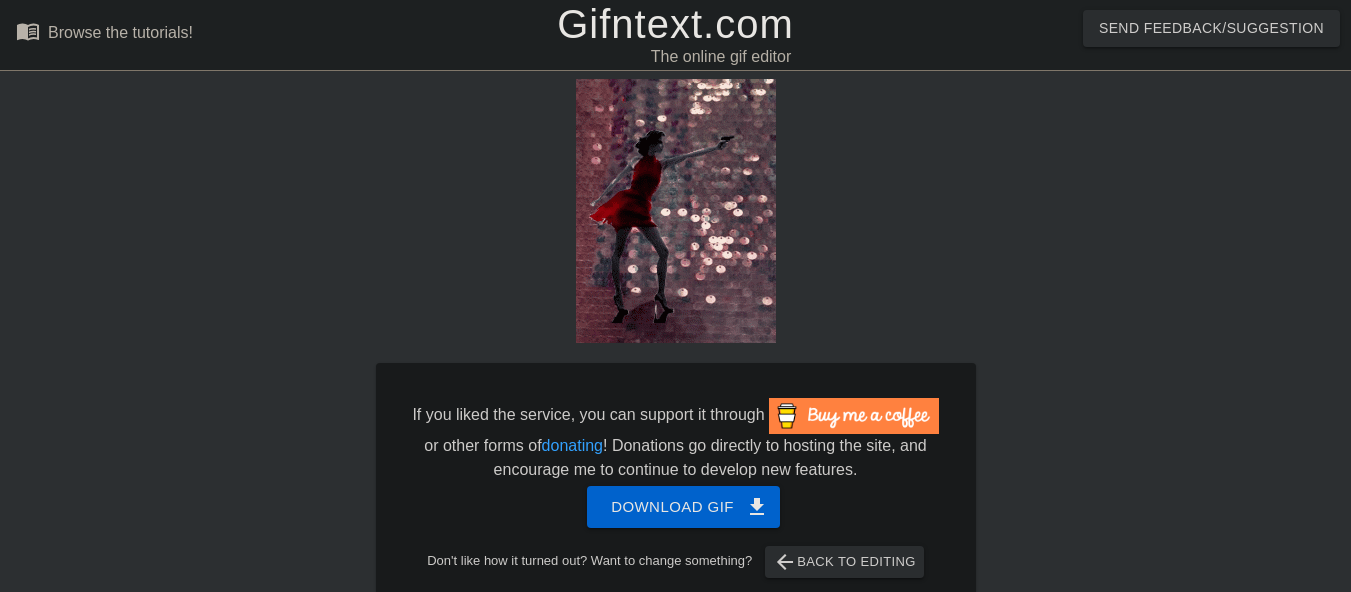 click on "Gifntext.com" at bounding box center [675, 24] 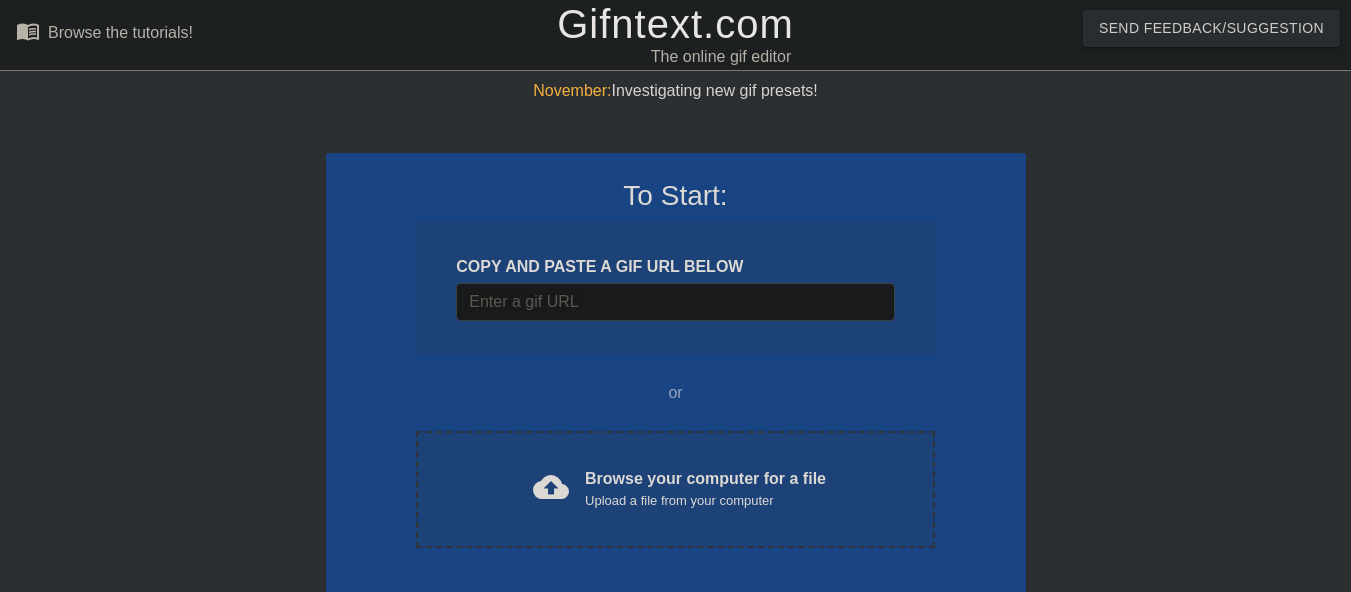 scroll, scrollTop: 0, scrollLeft: 0, axis: both 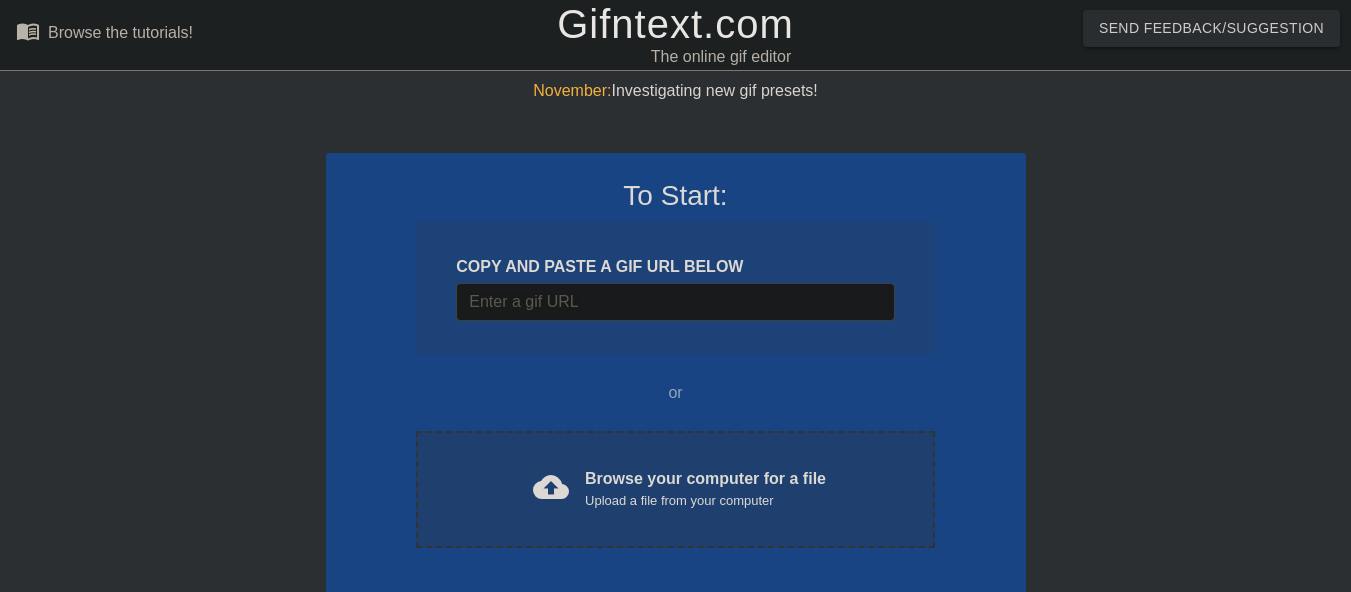 click on "cloud_upload" at bounding box center (551, 487) 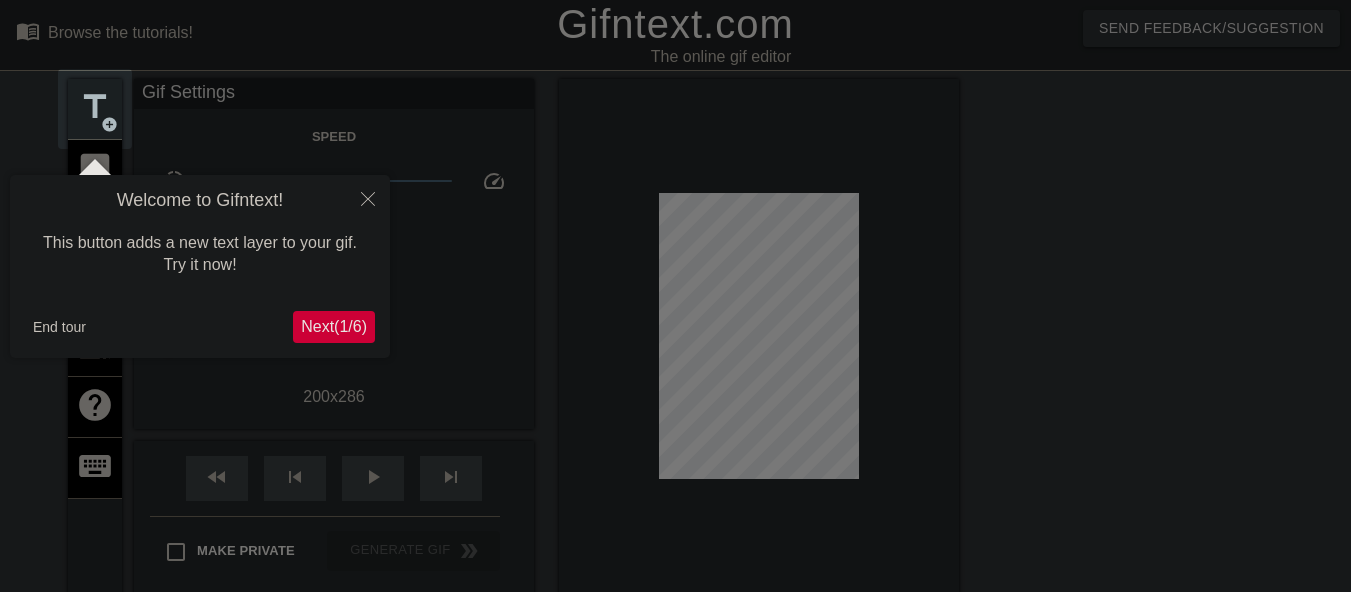 scroll, scrollTop: 49, scrollLeft: 0, axis: vertical 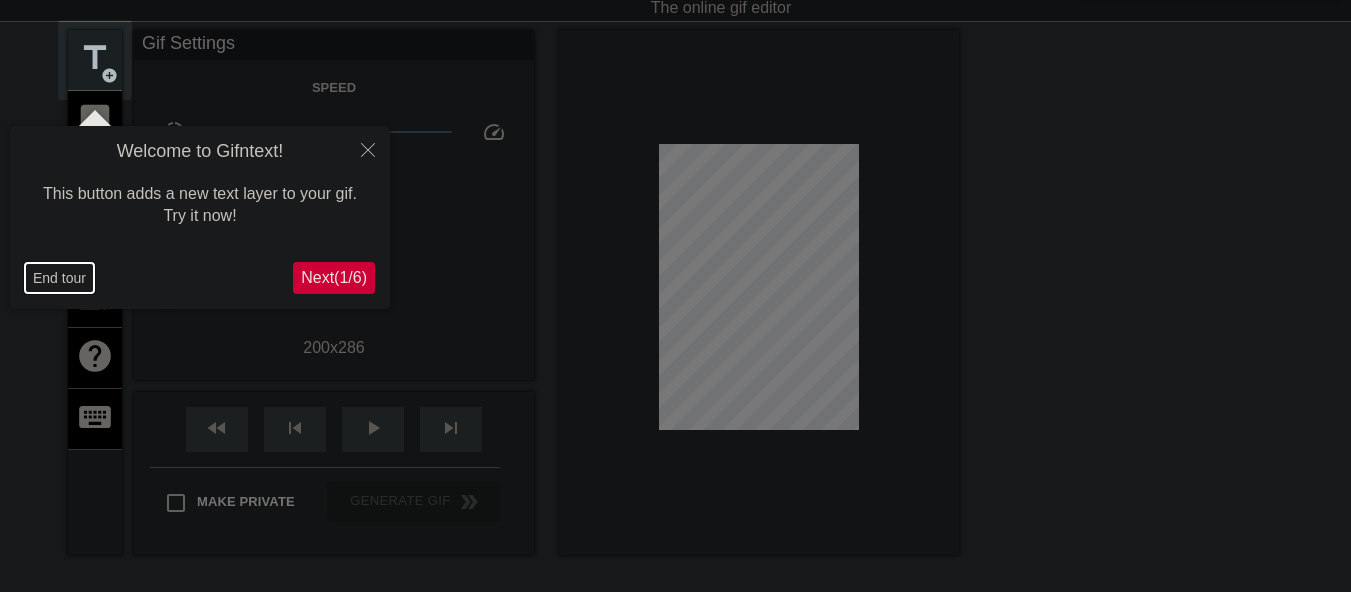 click on "End tour" at bounding box center (59, 278) 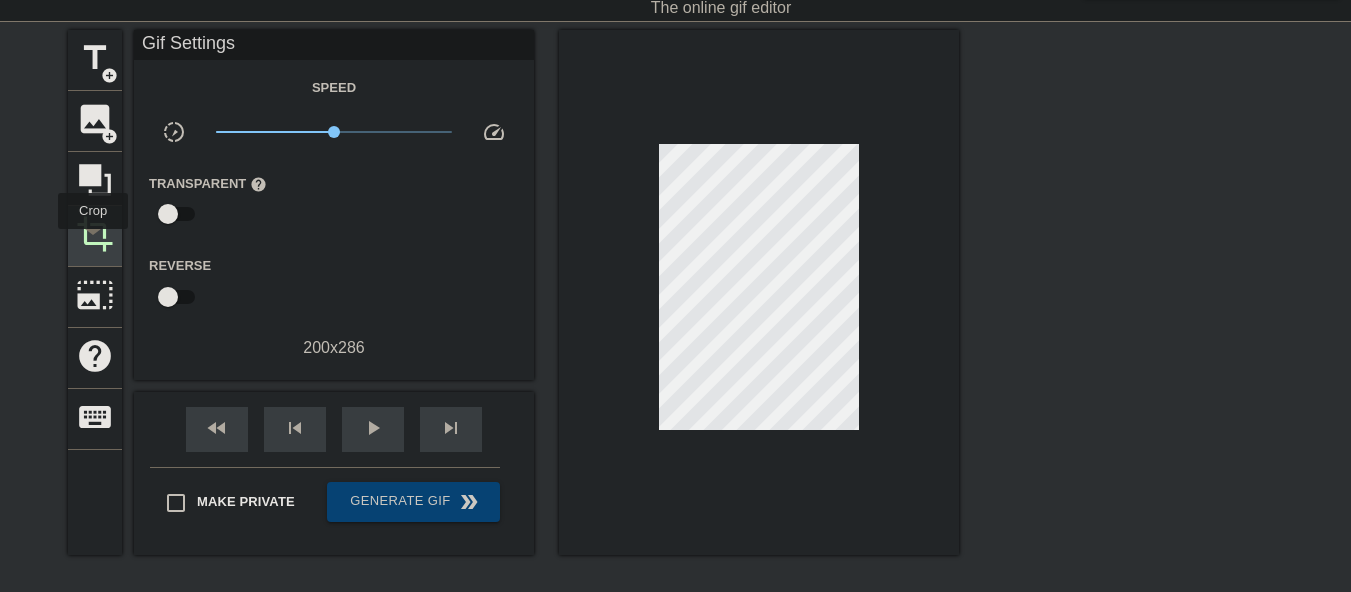 click on "crop" at bounding box center (95, 234) 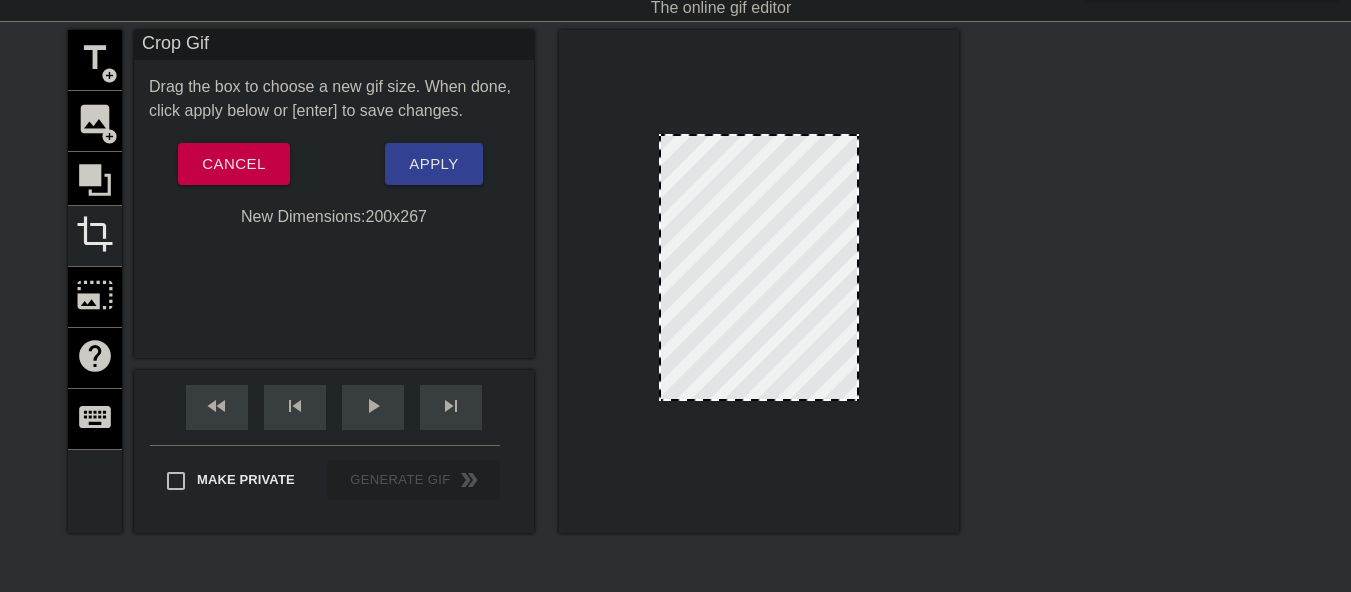 drag, startPoint x: 764, startPoint y: 418, endPoint x: 767, endPoint y: 399, distance: 19.235384 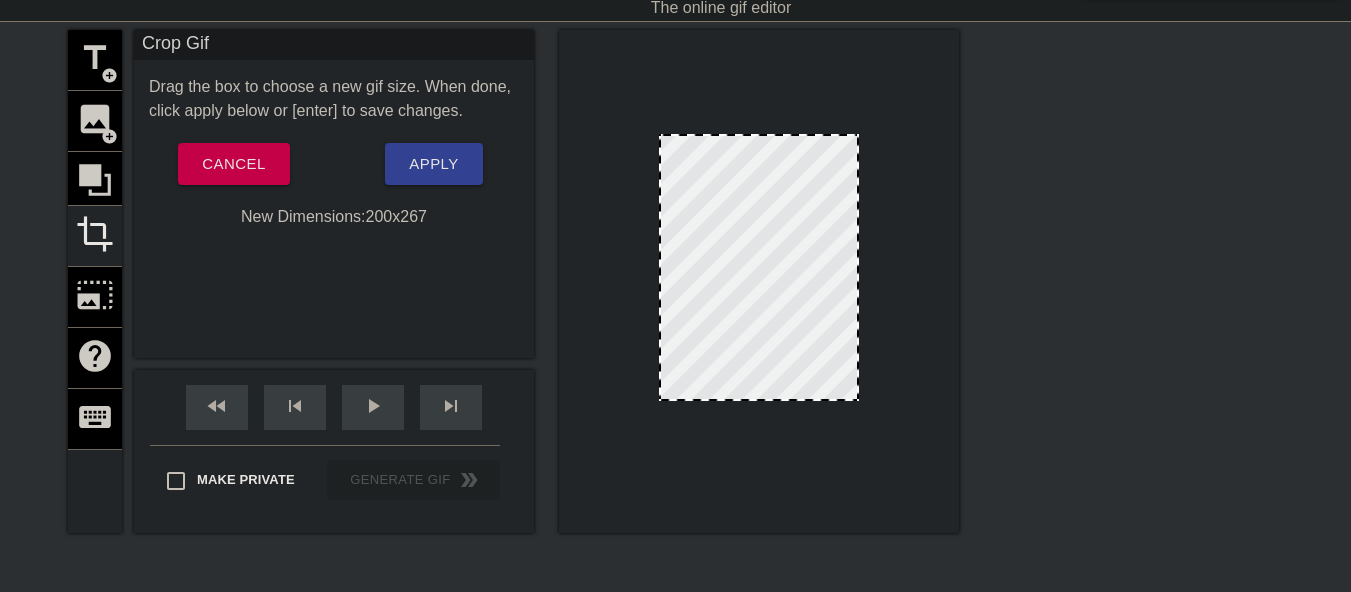 click at bounding box center (759, 399) 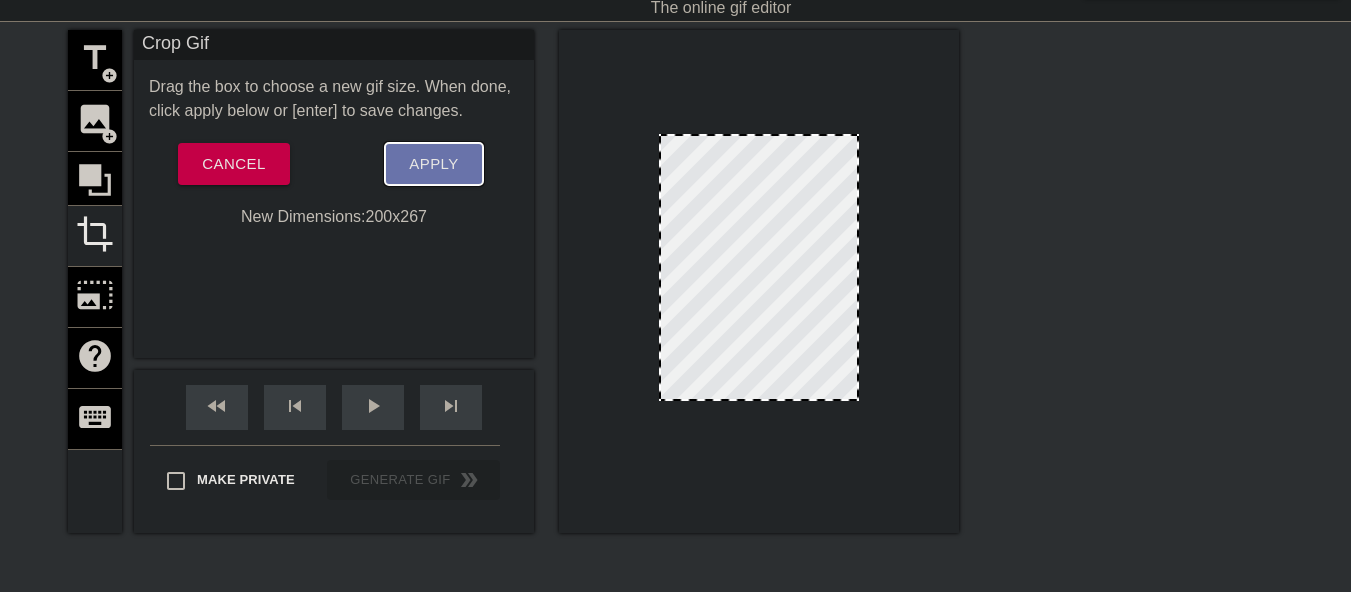 click on "Apply" at bounding box center [433, 164] 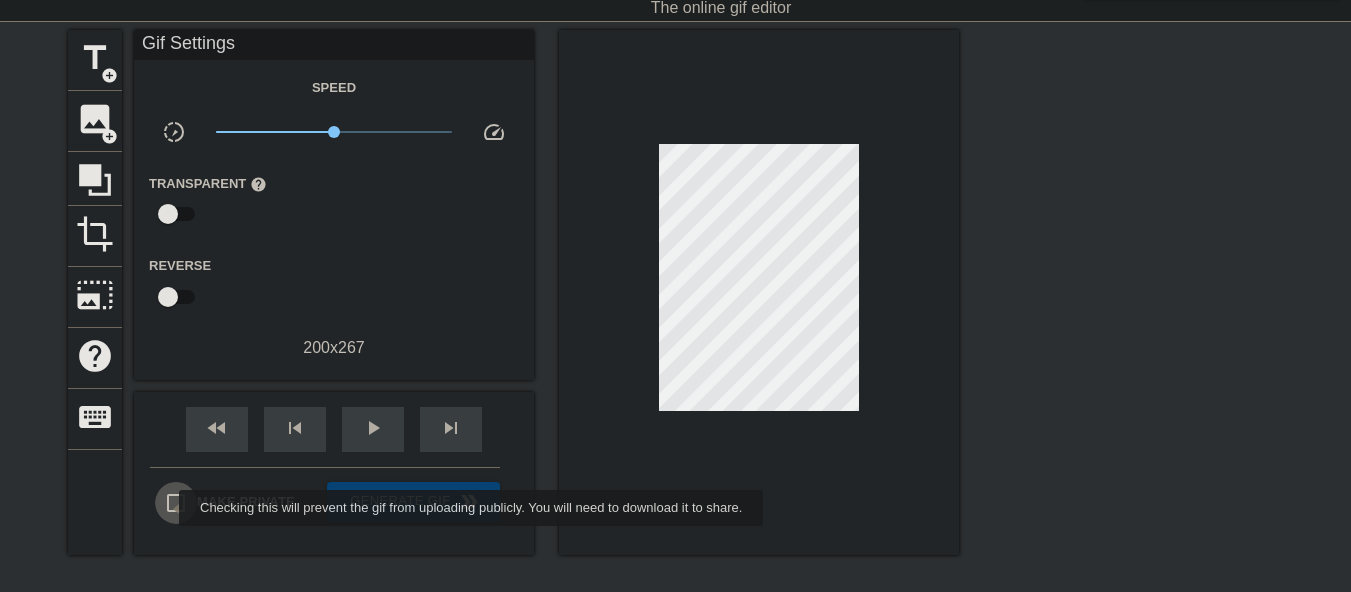 click on "Make Private" at bounding box center (176, 503) 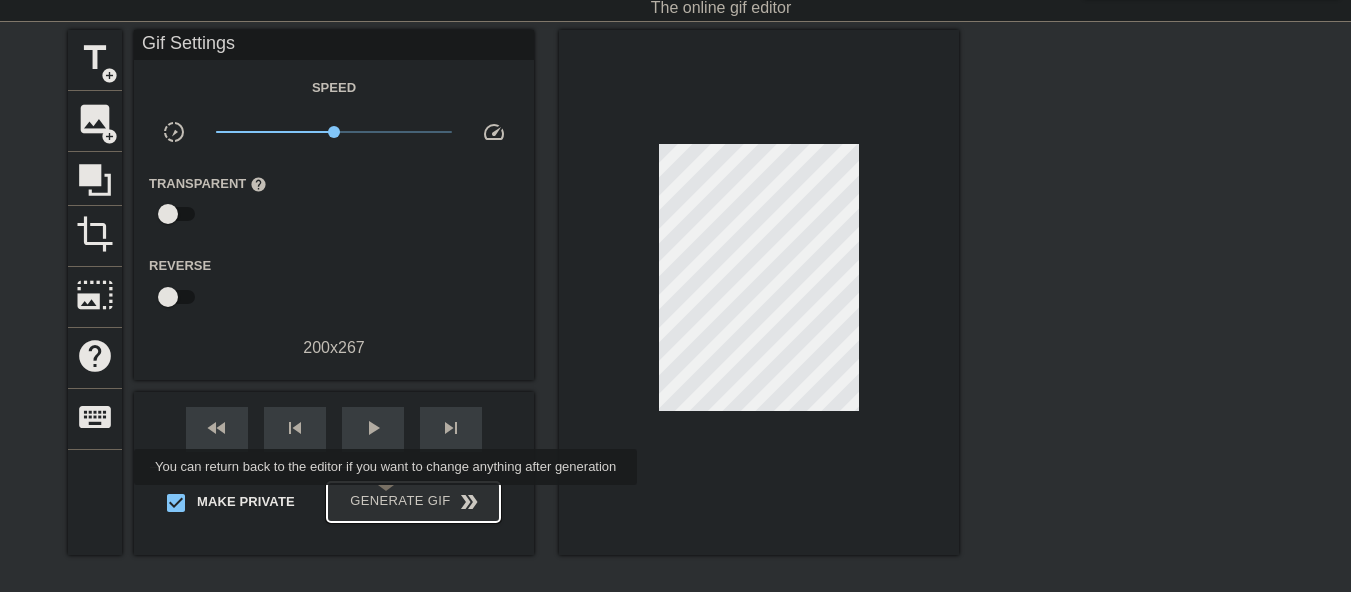 click on "Generate Gif double_arrow" at bounding box center [413, 502] 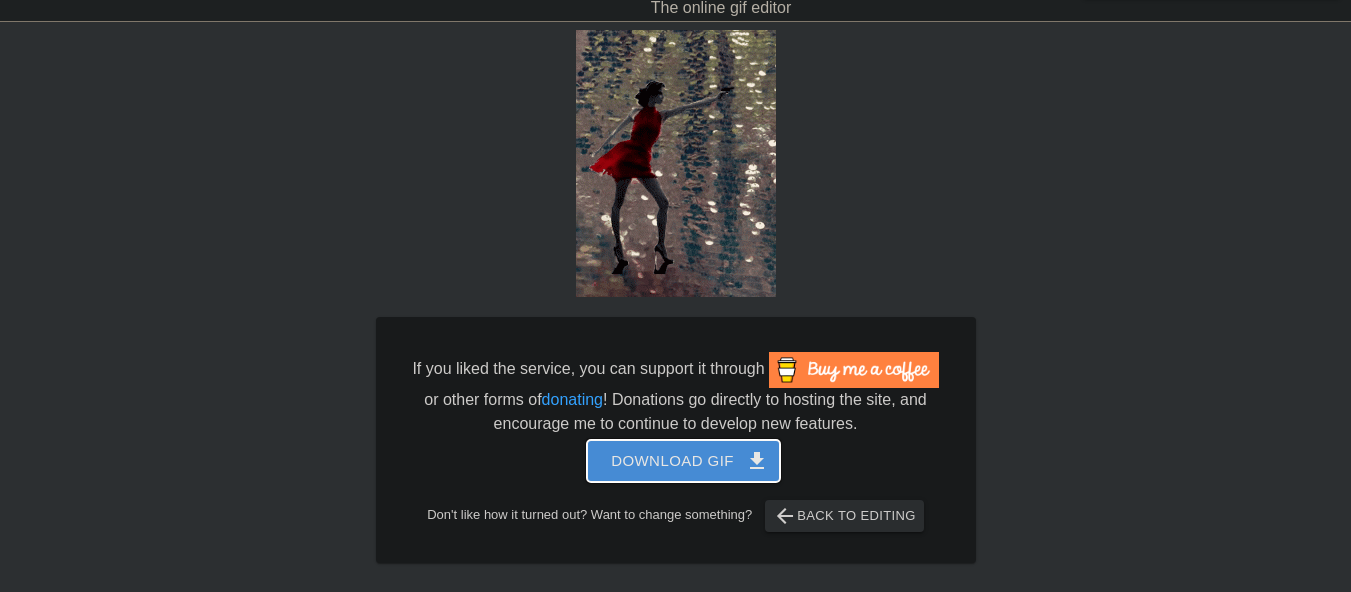 click on "Download gif get_app" at bounding box center [683, 461] 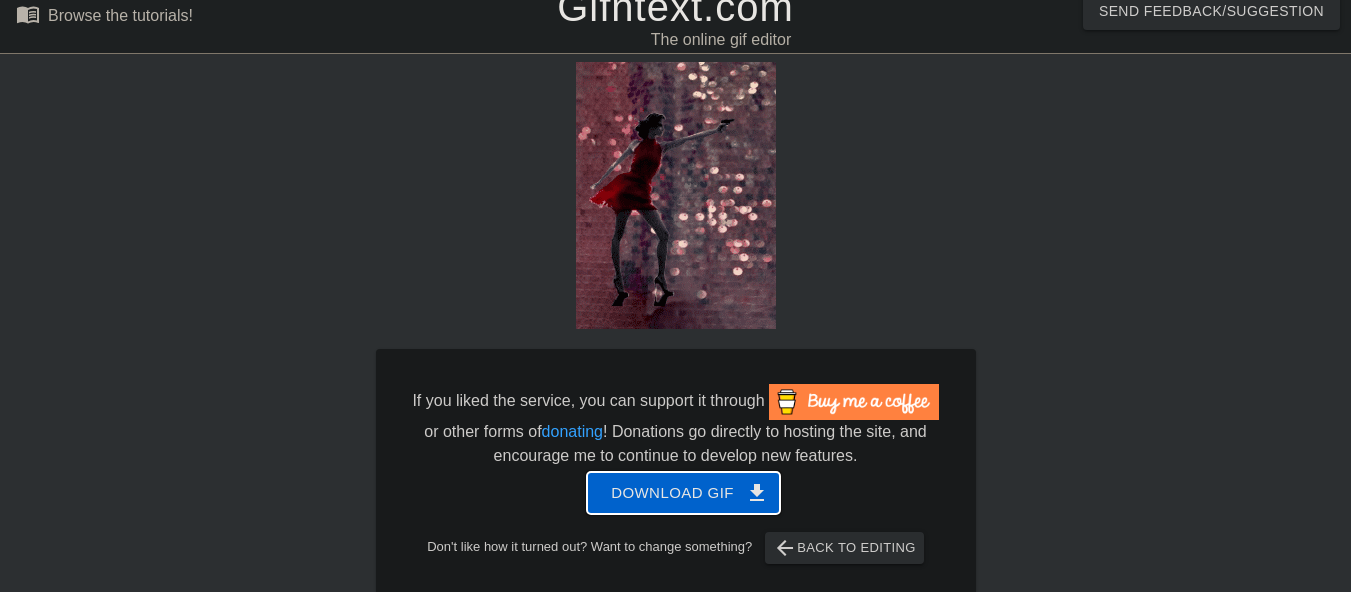 scroll, scrollTop: 0, scrollLeft: 0, axis: both 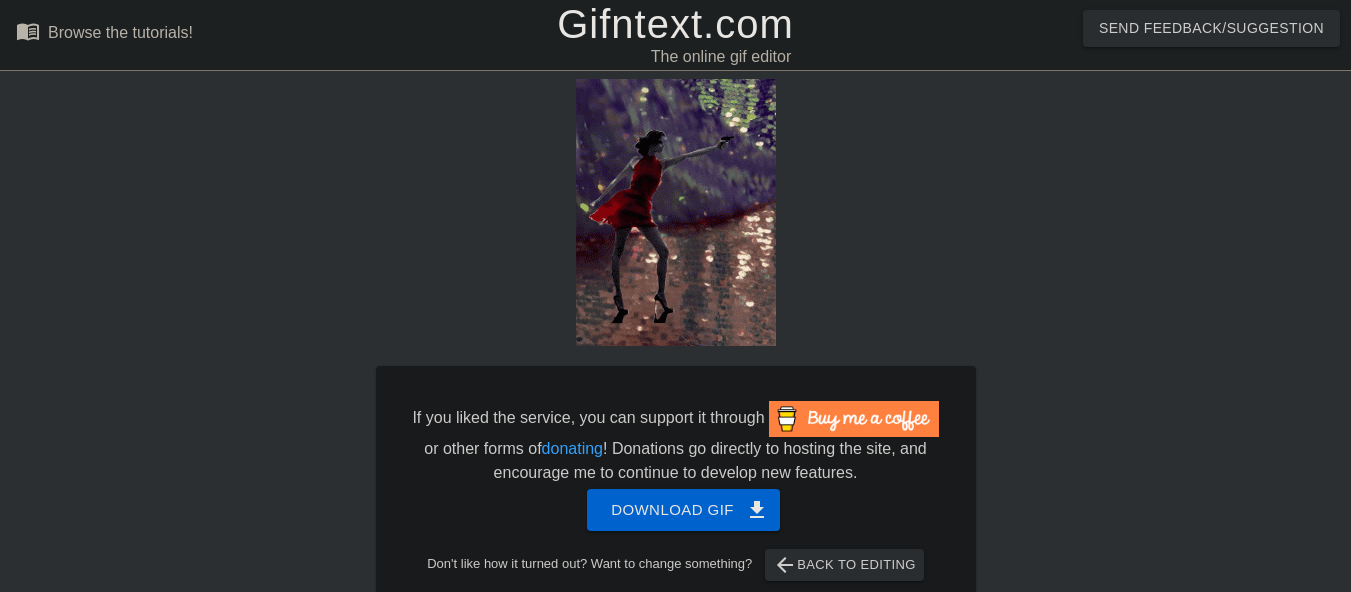 click on "The online gif editor" at bounding box center (720, 57) 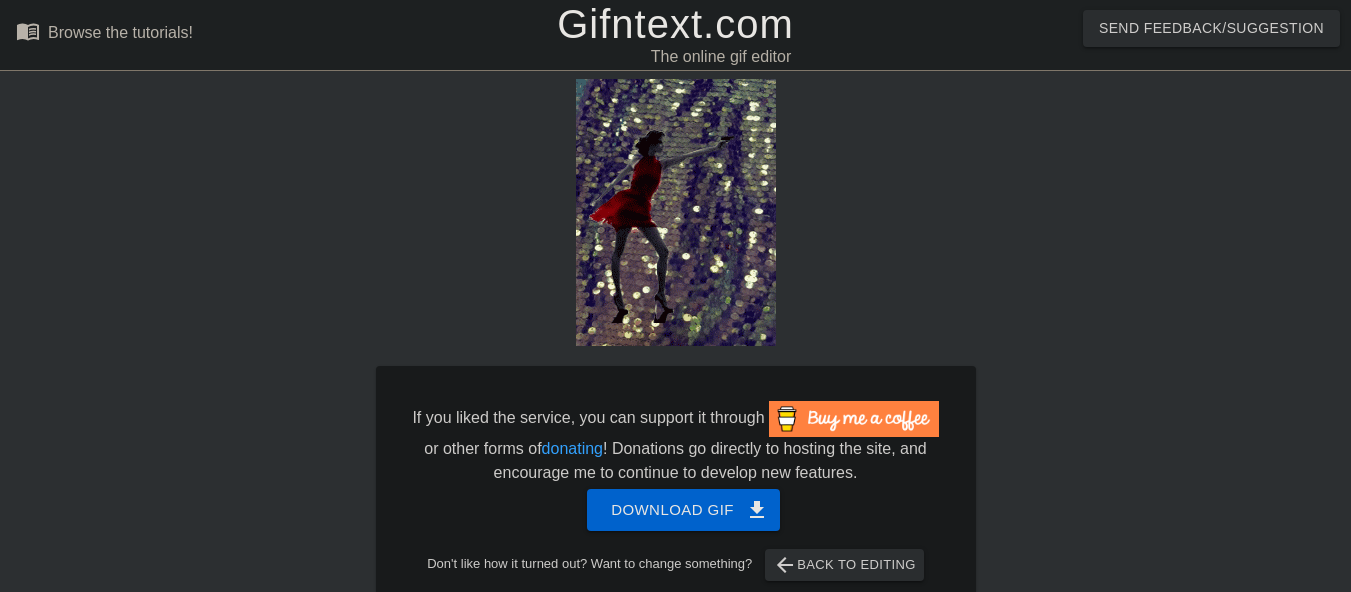 click on "Gifntext.com" at bounding box center [675, 24] 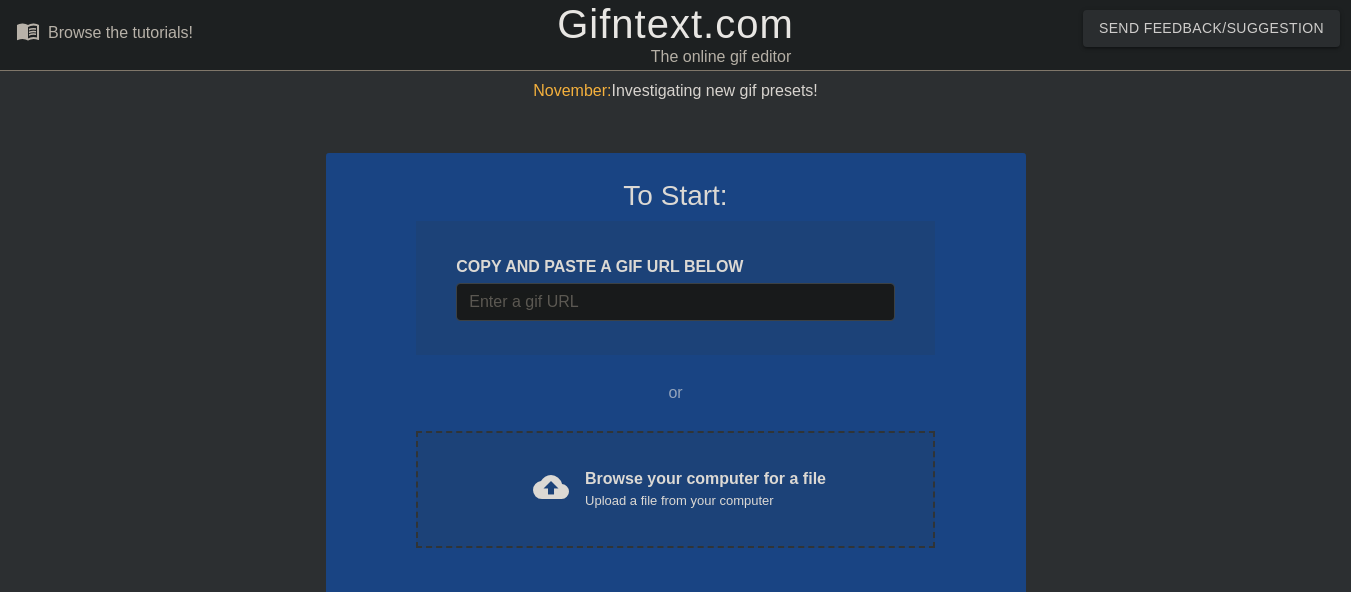 scroll, scrollTop: 0, scrollLeft: 0, axis: both 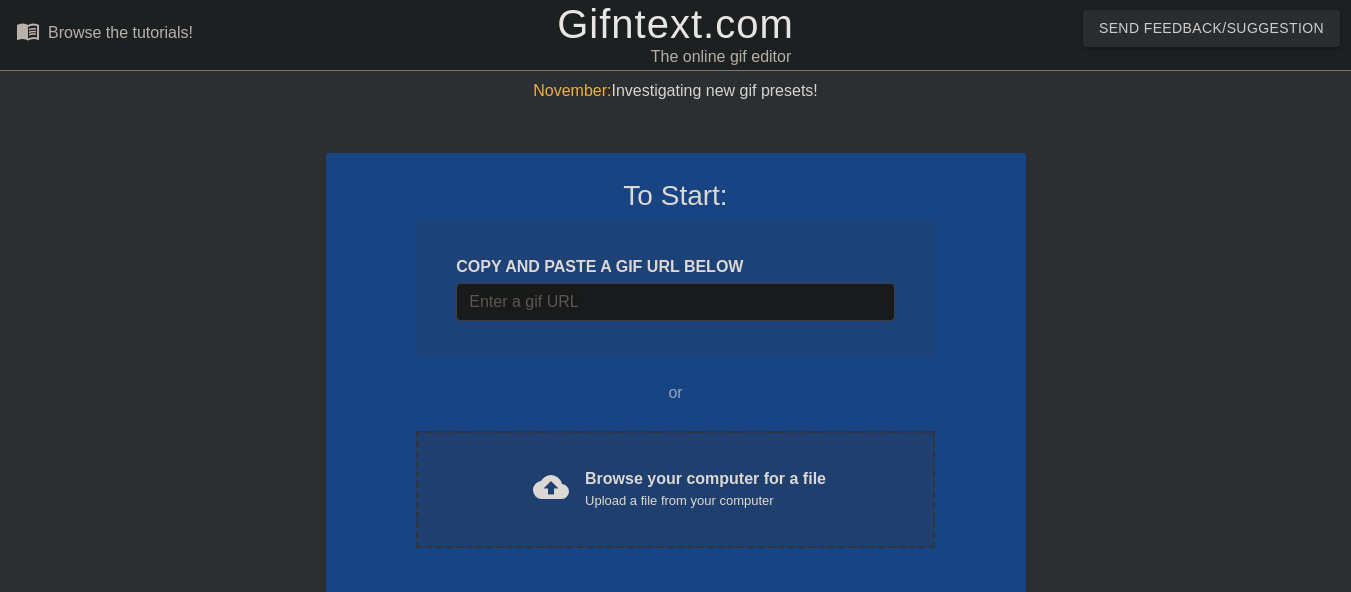 click on "Upload a file from your computer" at bounding box center [705, 501] 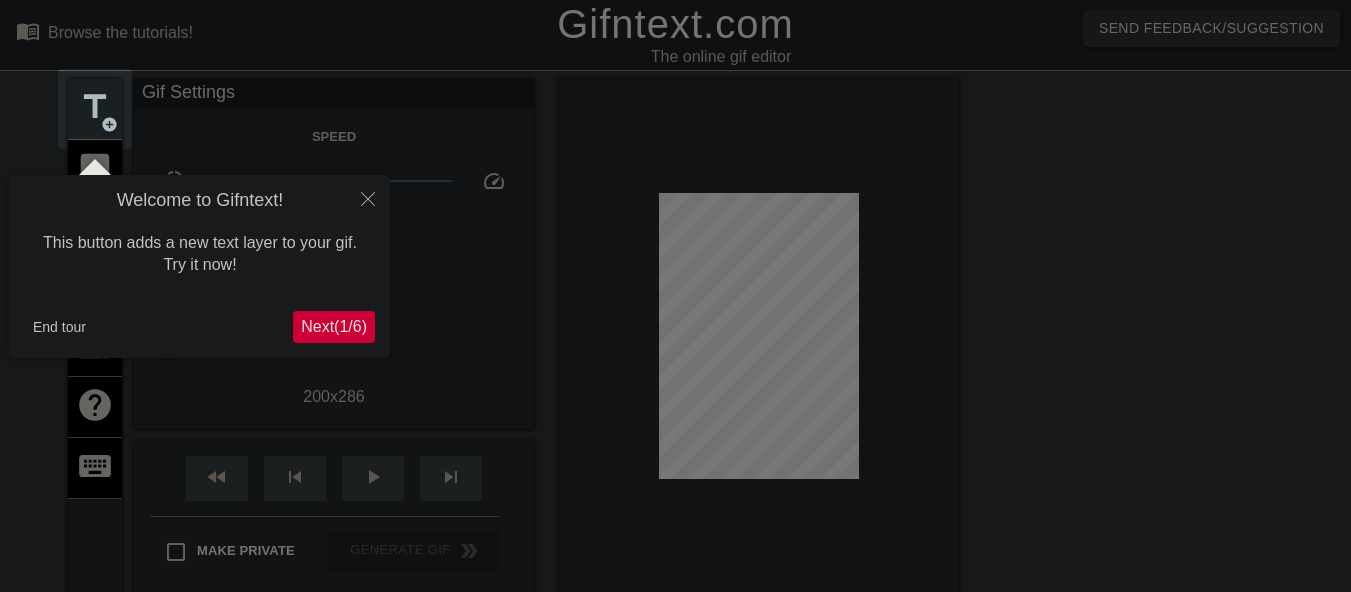 scroll, scrollTop: 49, scrollLeft: 0, axis: vertical 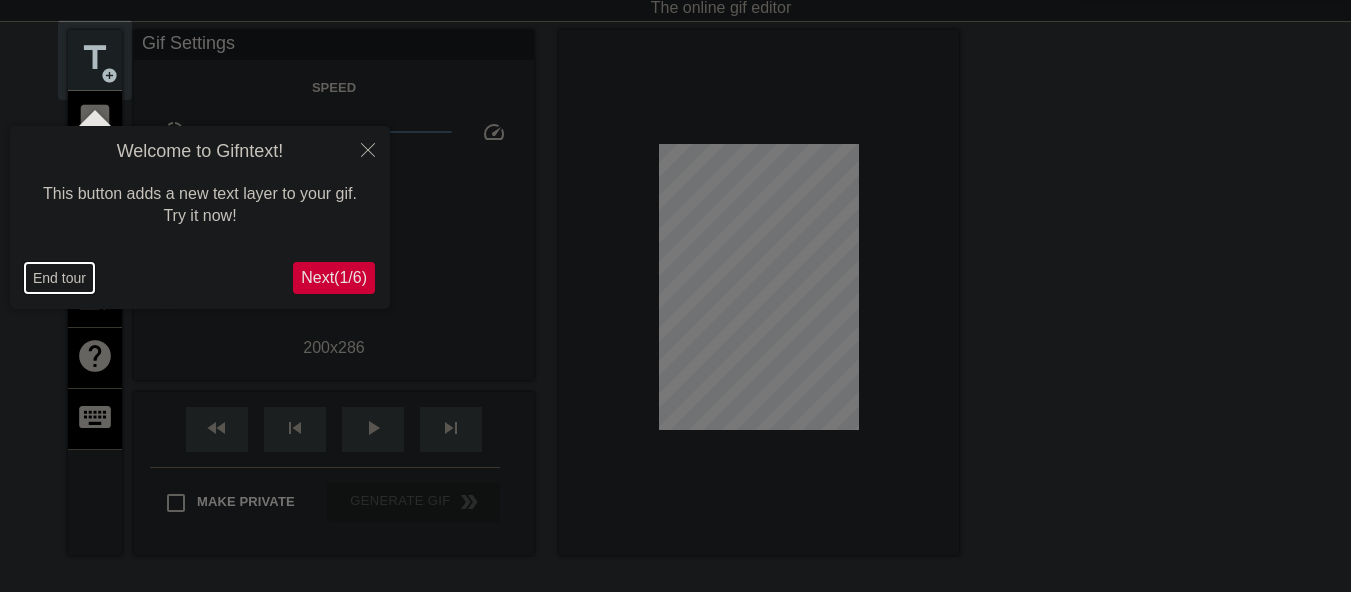 click on "End tour" at bounding box center (59, 278) 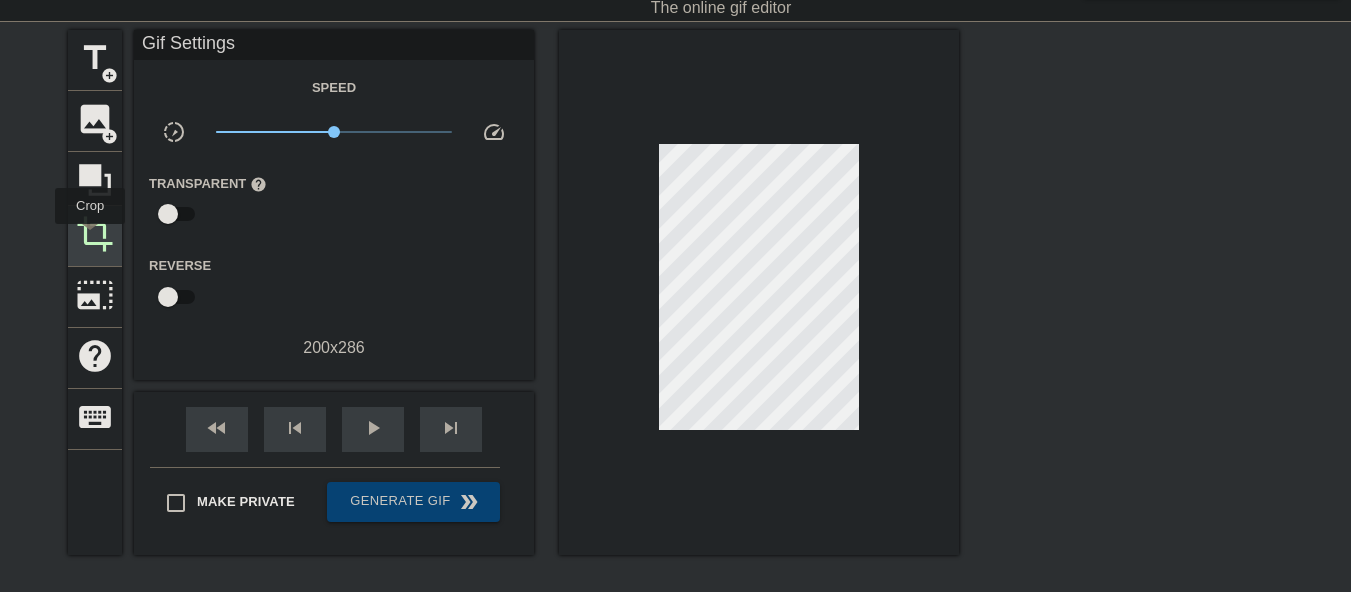 click on "crop" at bounding box center (95, 234) 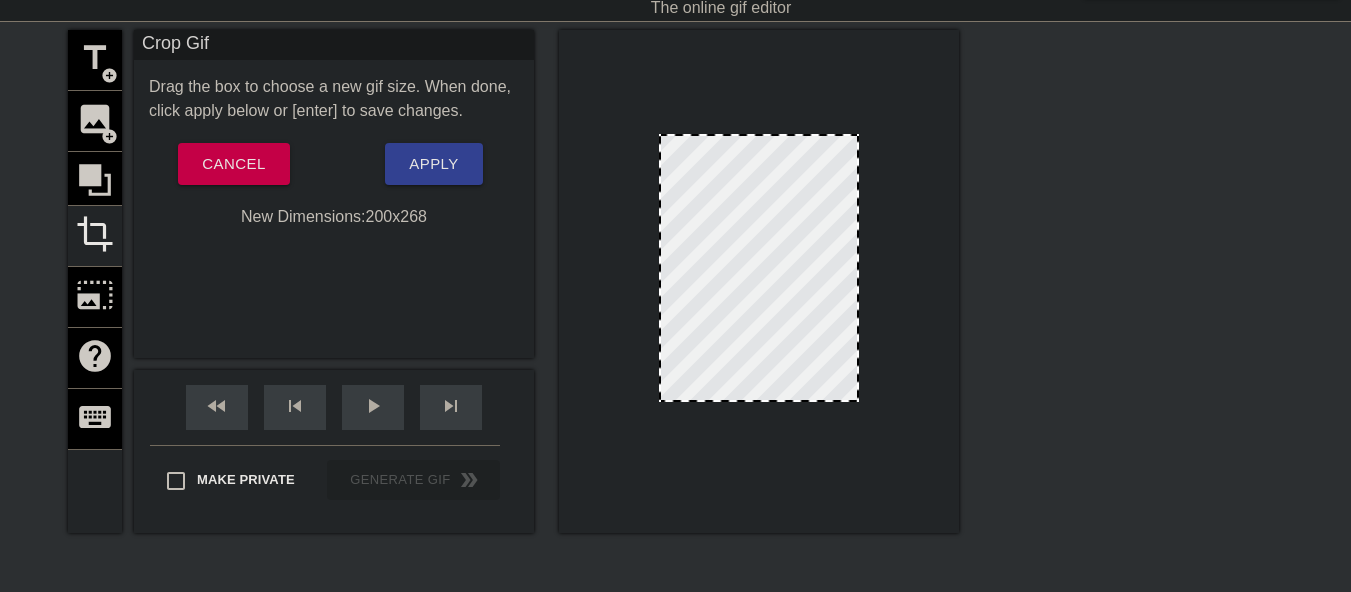 drag, startPoint x: 767, startPoint y: 418, endPoint x: 770, endPoint y: 400, distance: 18.248287 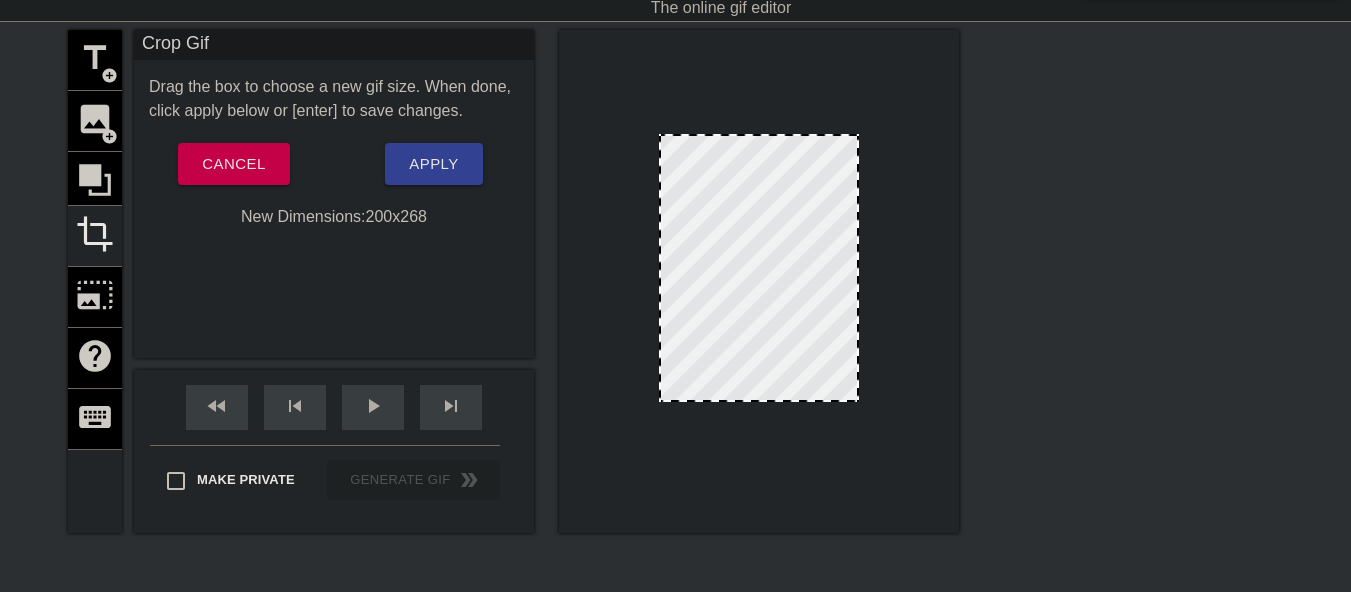 click at bounding box center [759, 400] 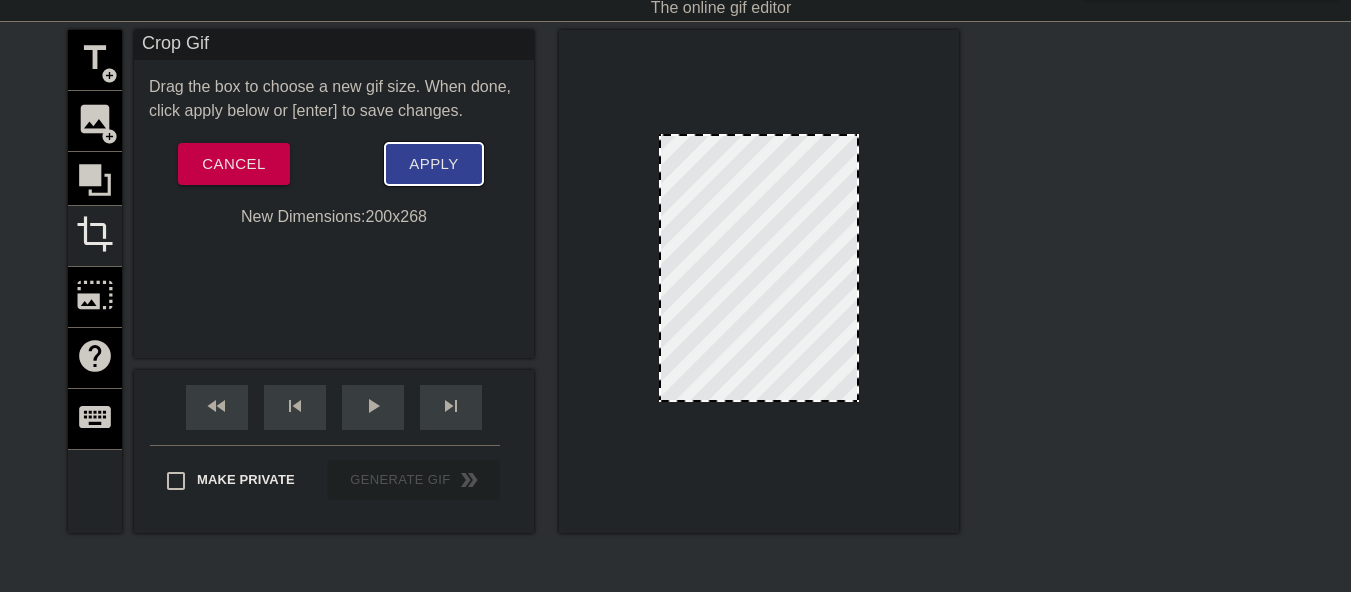 click on "Apply" at bounding box center (433, 164) 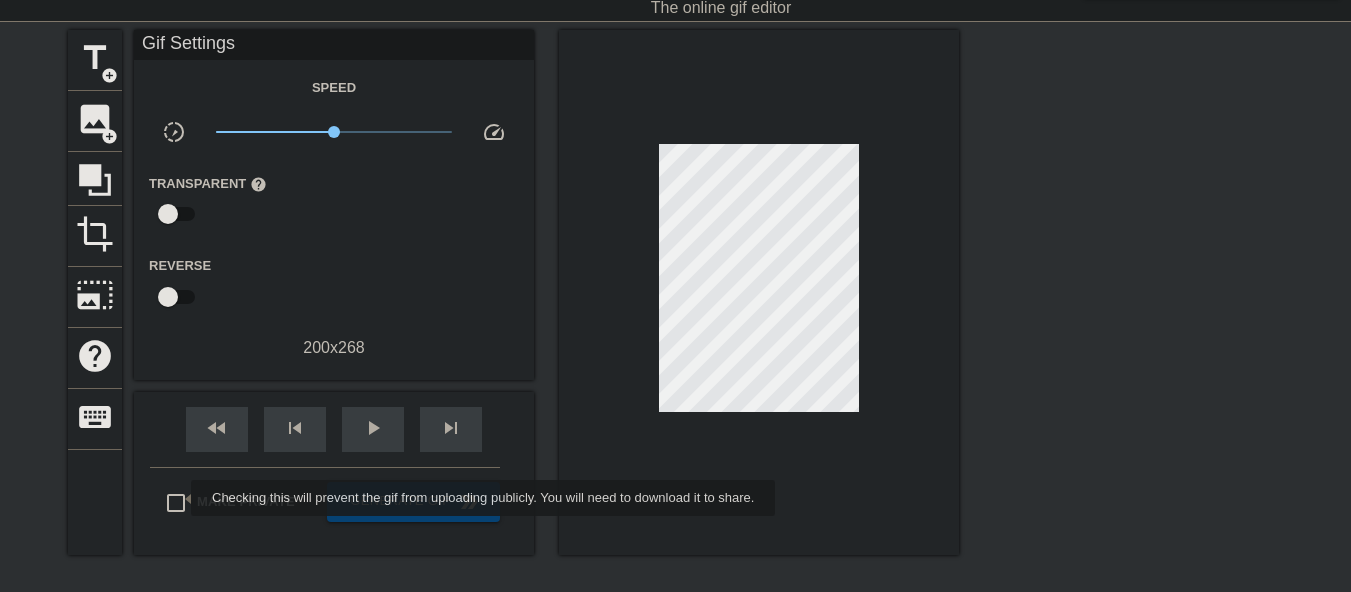 click on "Make Private" at bounding box center [176, 503] 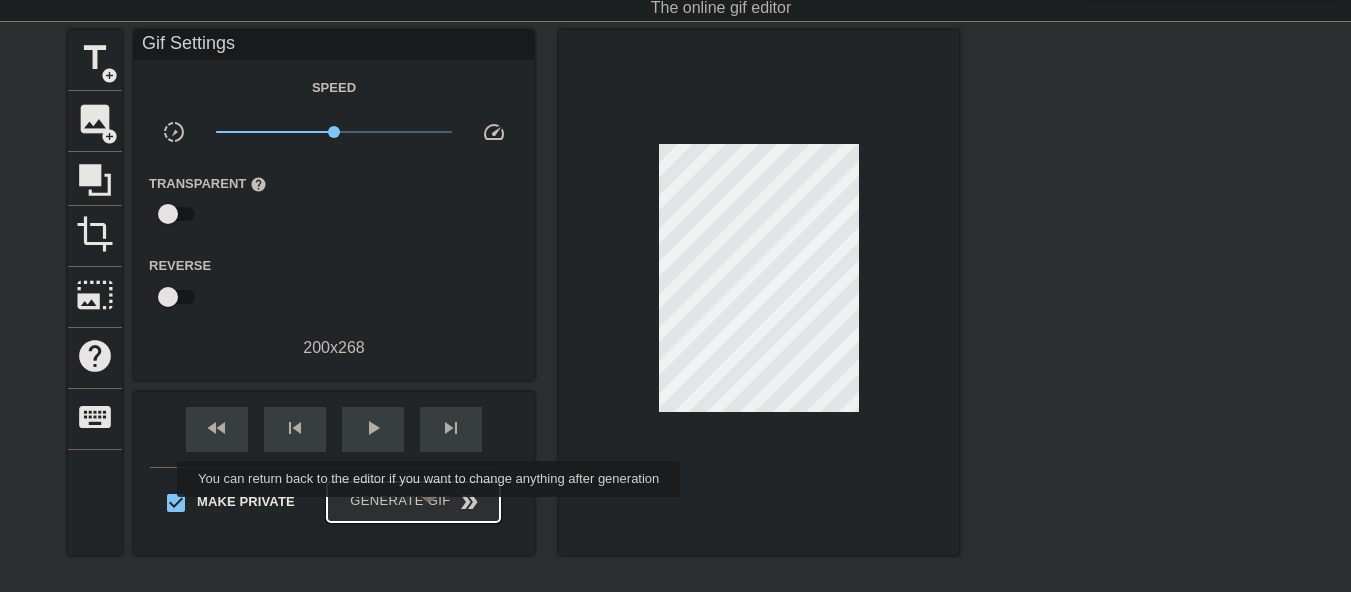 click on "Generate Gif double_arrow" at bounding box center (413, 502) 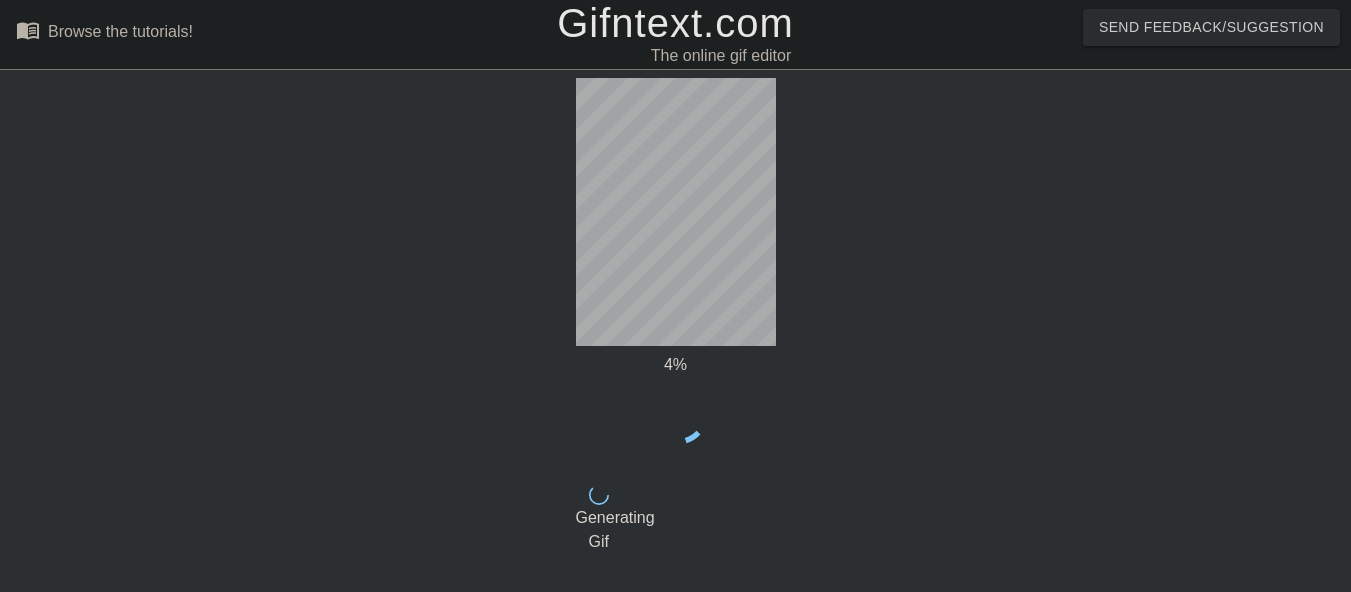 scroll, scrollTop: 0, scrollLeft: 0, axis: both 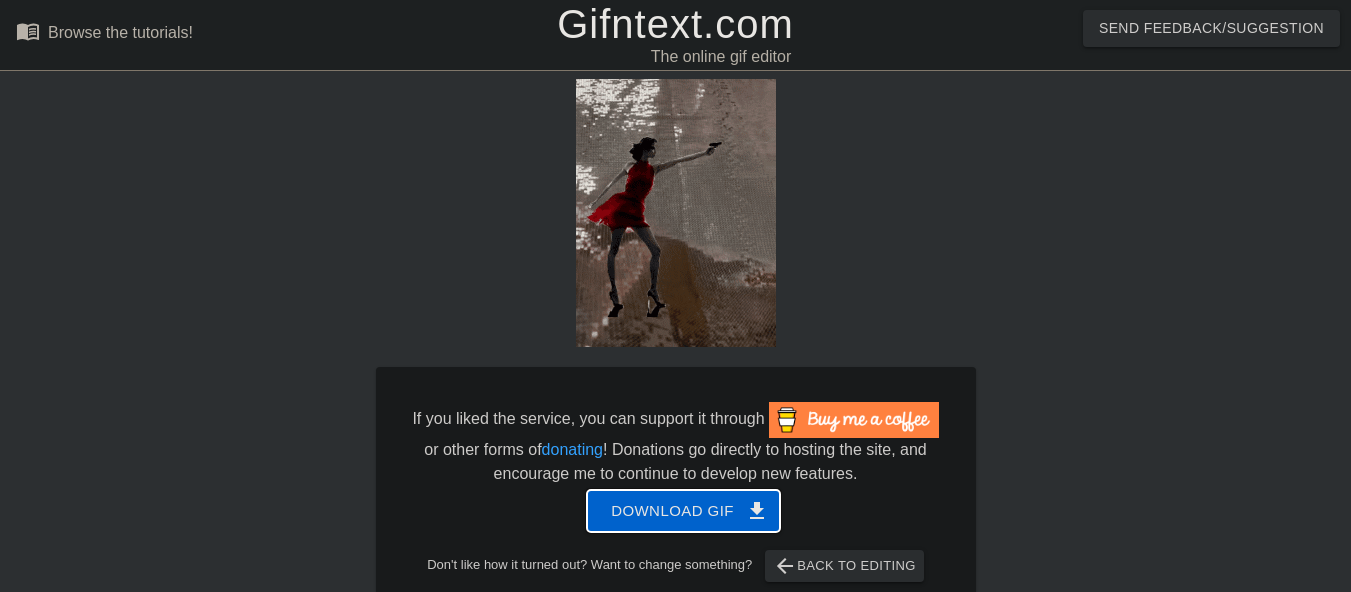click on "Download gif get_app" at bounding box center (683, 511) 